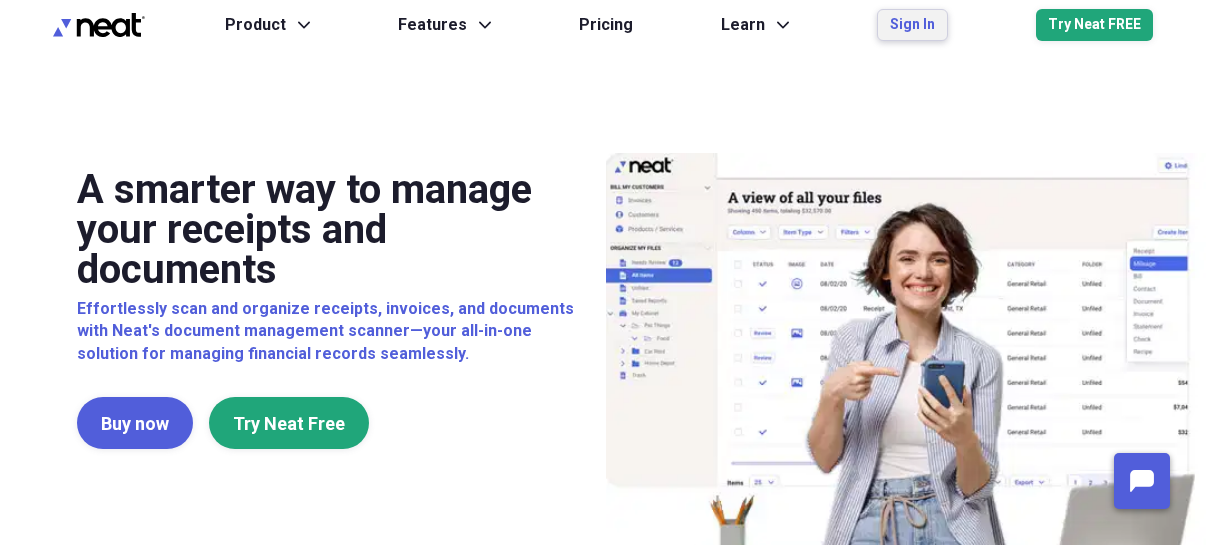 scroll, scrollTop: 0, scrollLeft: 0, axis: both 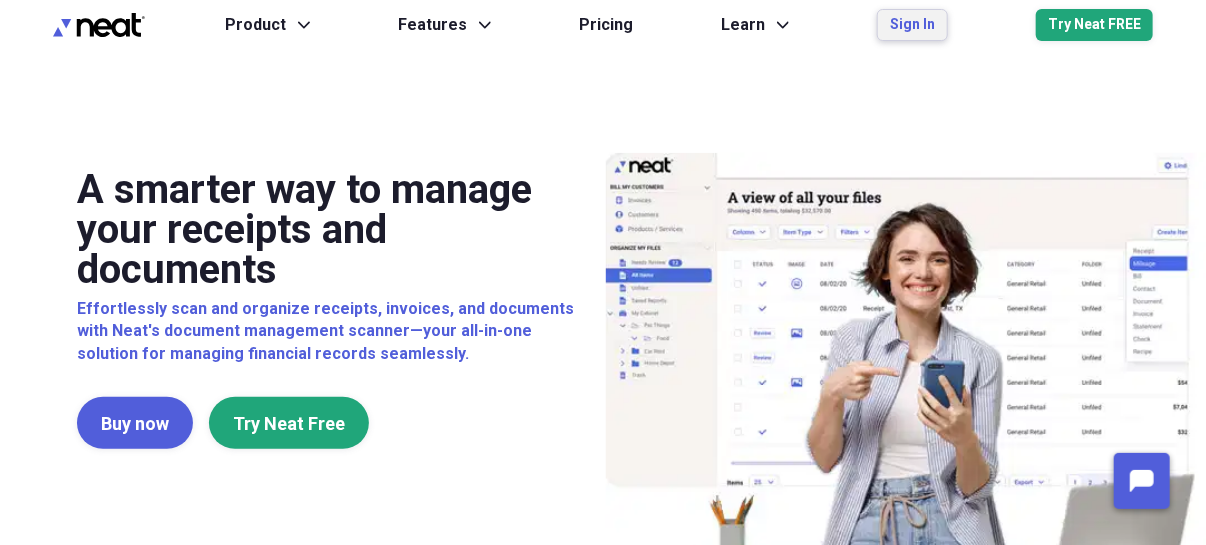 click on "Sign In" at bounding box center [912, 25] 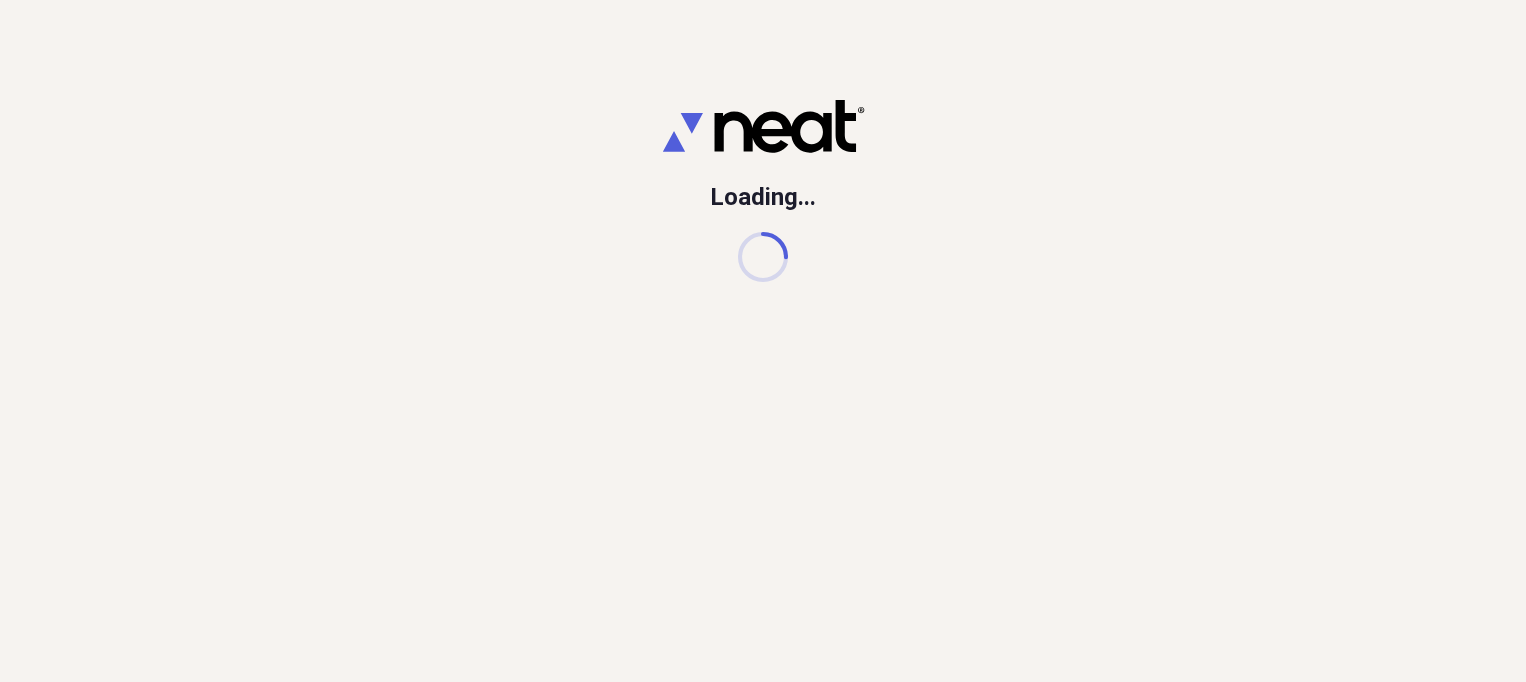 scroll, scrollTop: 0, scrollLeft: 0, axis: both 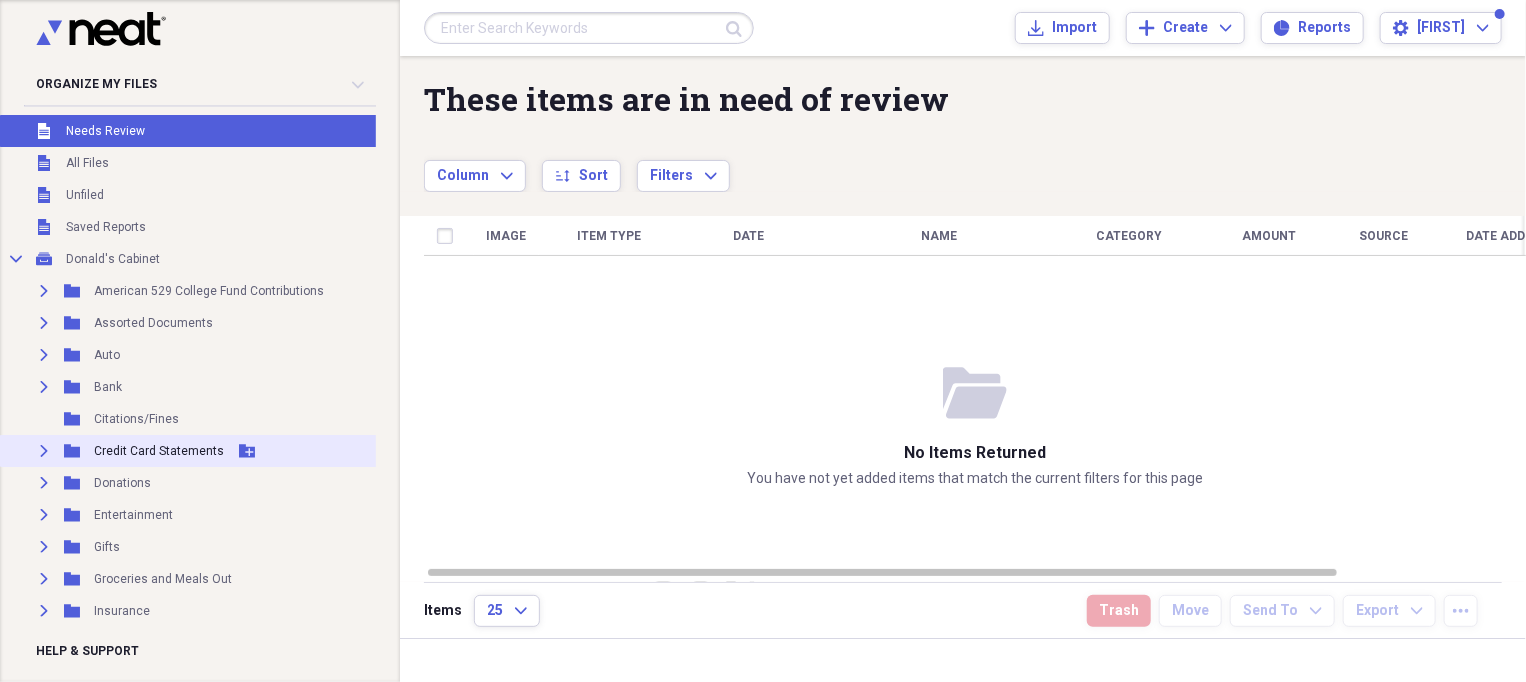 click on "Expand" 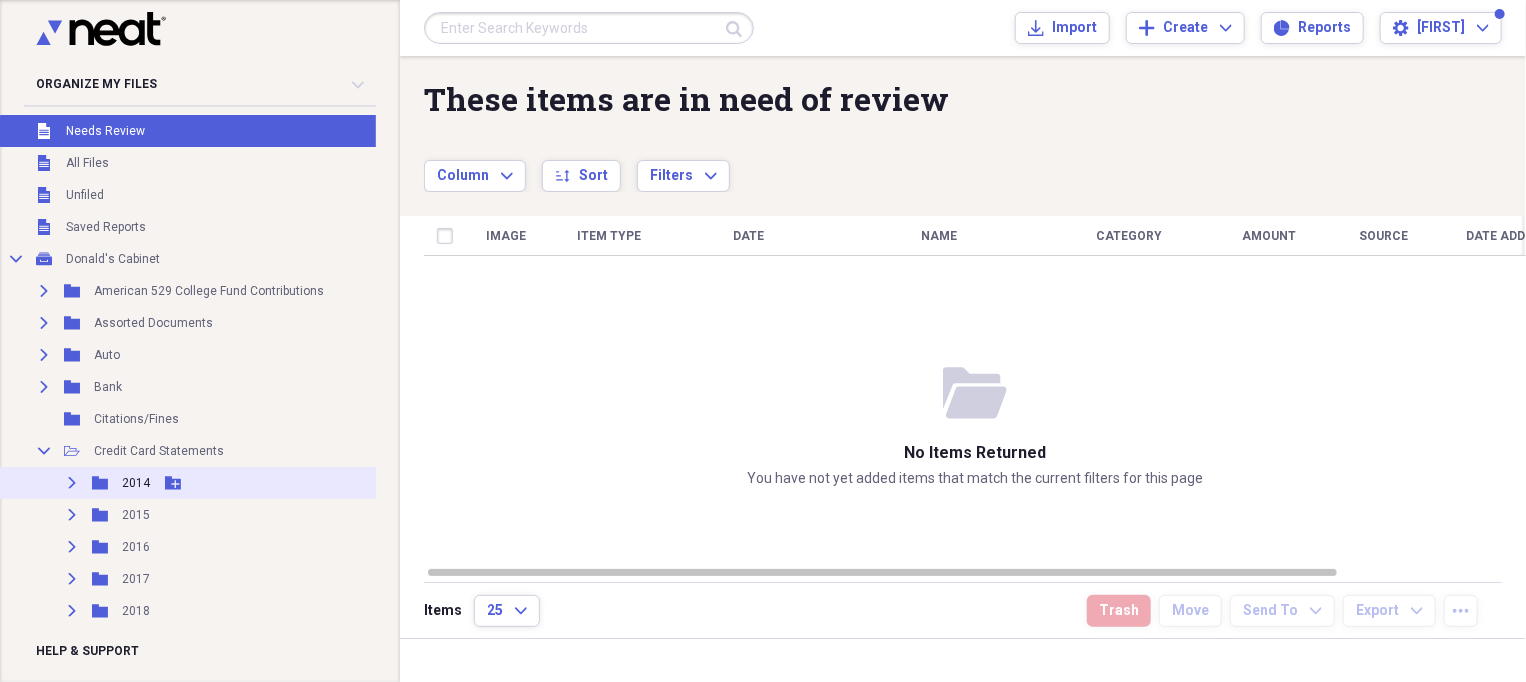scroll, scrollTop: 375, scrollLeft: 0, axis: vertical 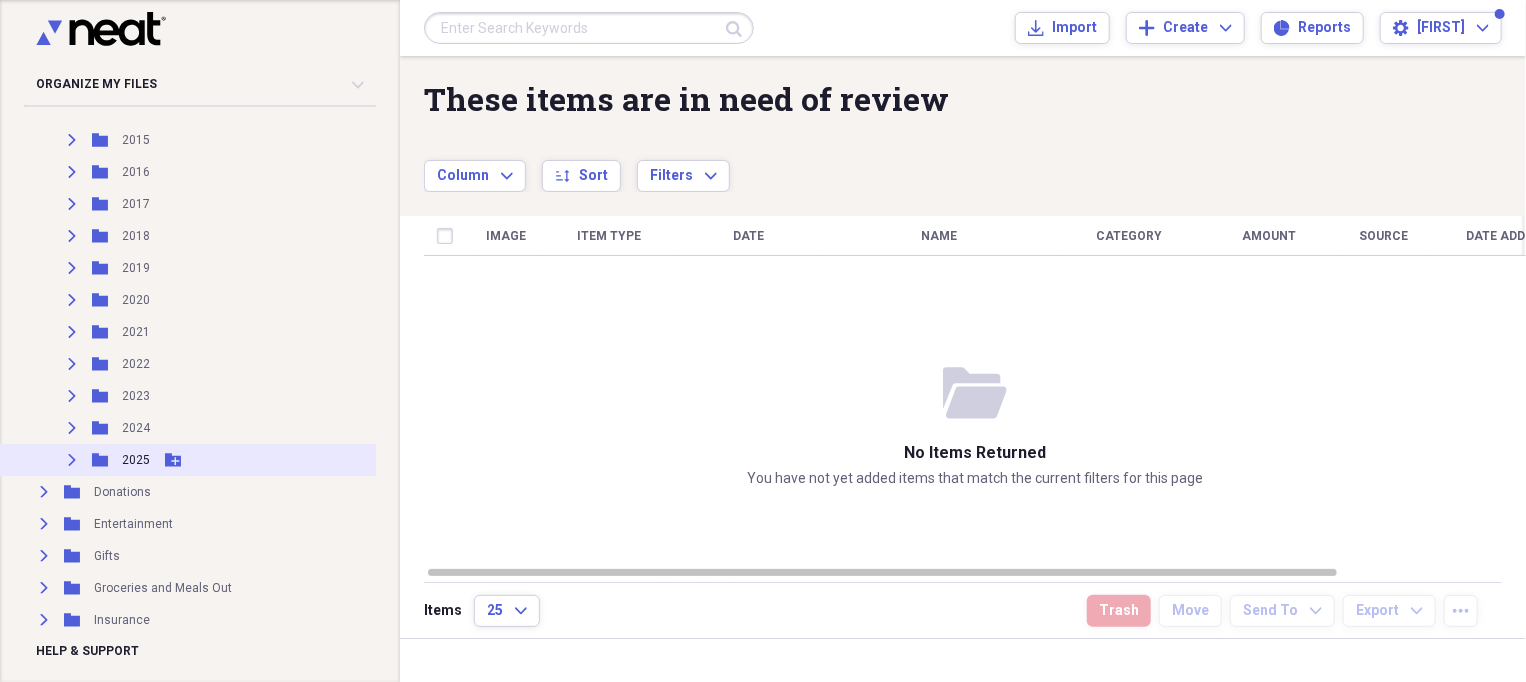 click on "Expand" 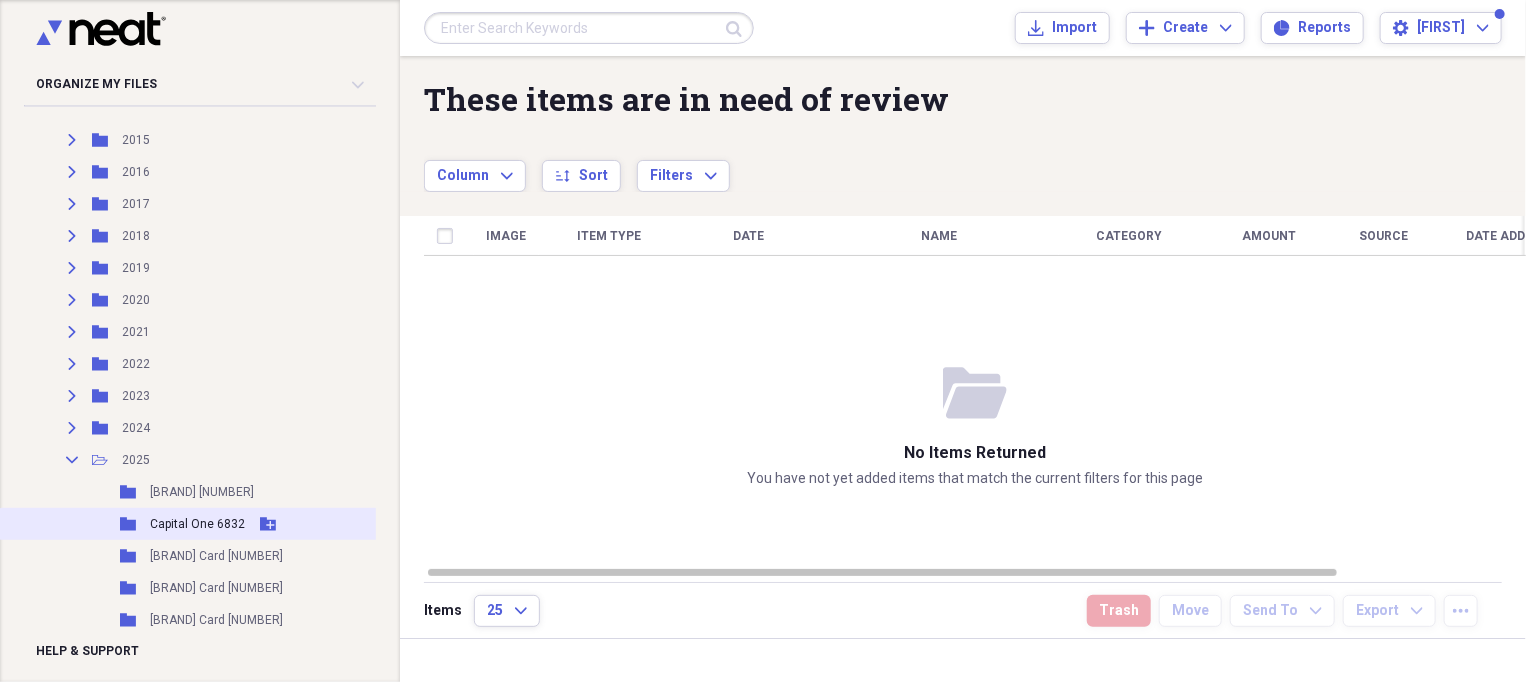 click on "Capital One 6832" at bounding box center [197, 524] 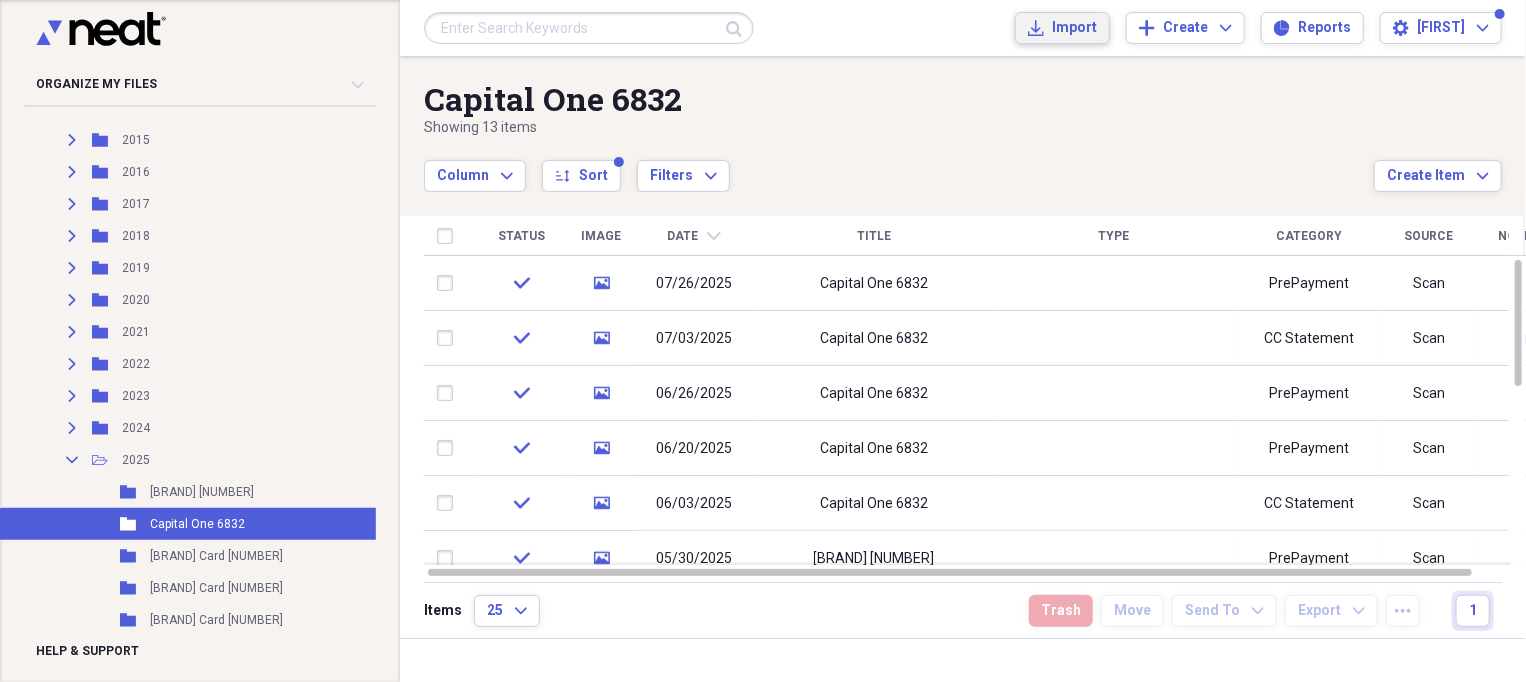 click on "Import" at bounding box center [1074, 28] 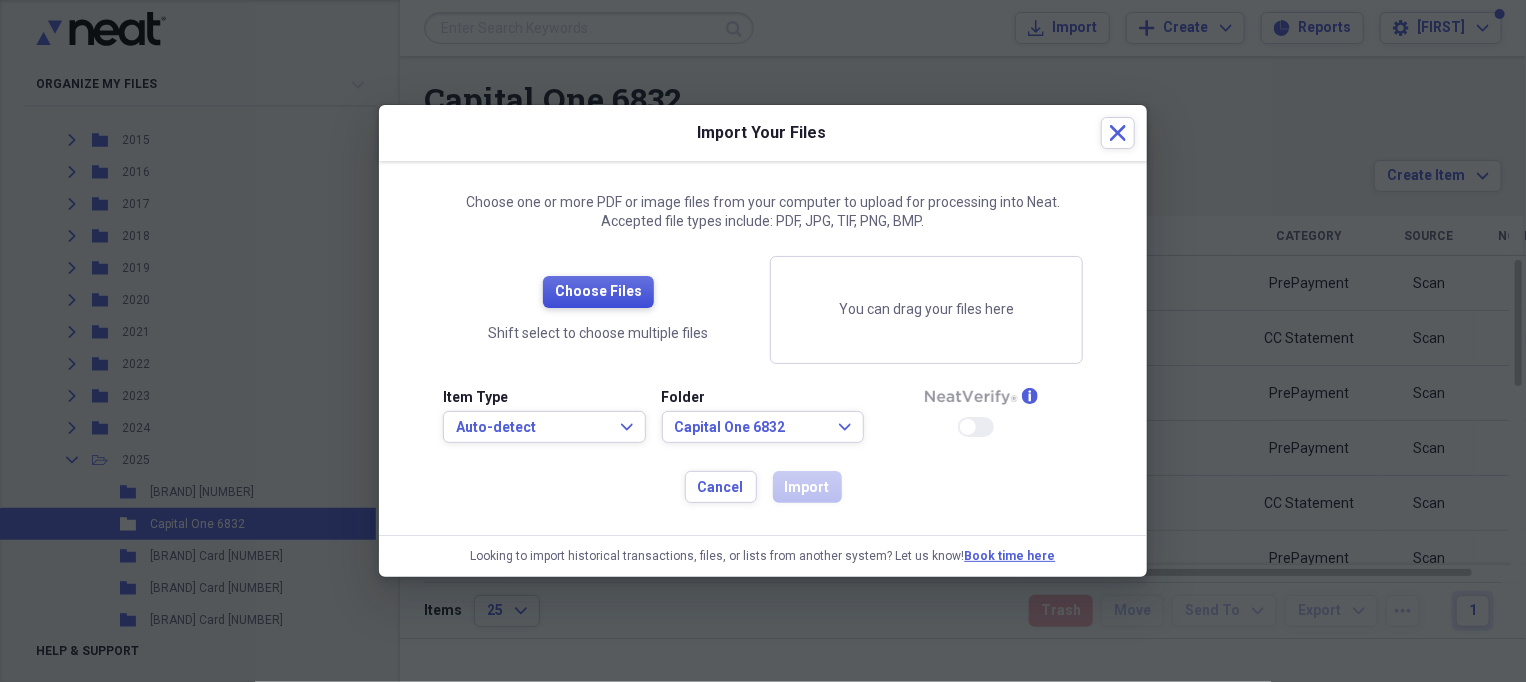 click on "Choose Files" at bounding box center (598, 292) 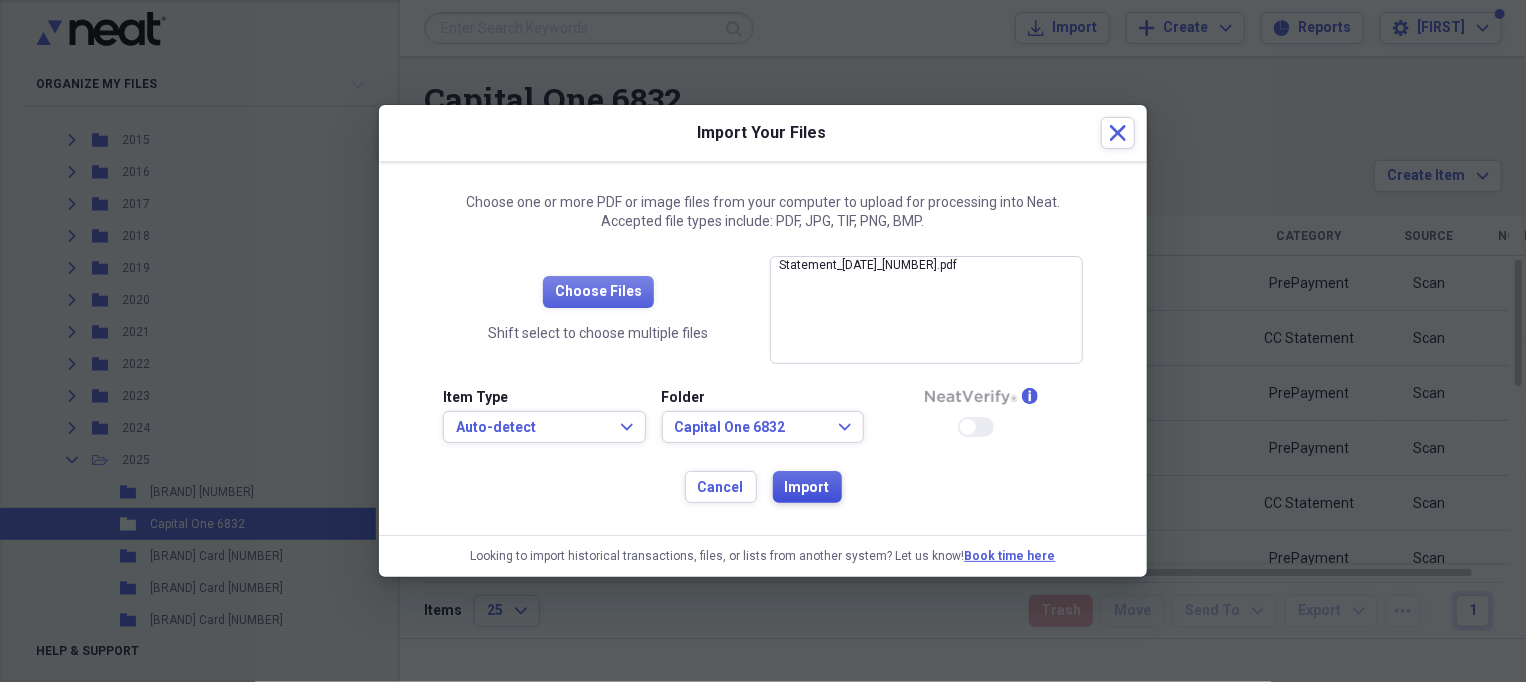 click on "Import" at bounding box center (807, 488) 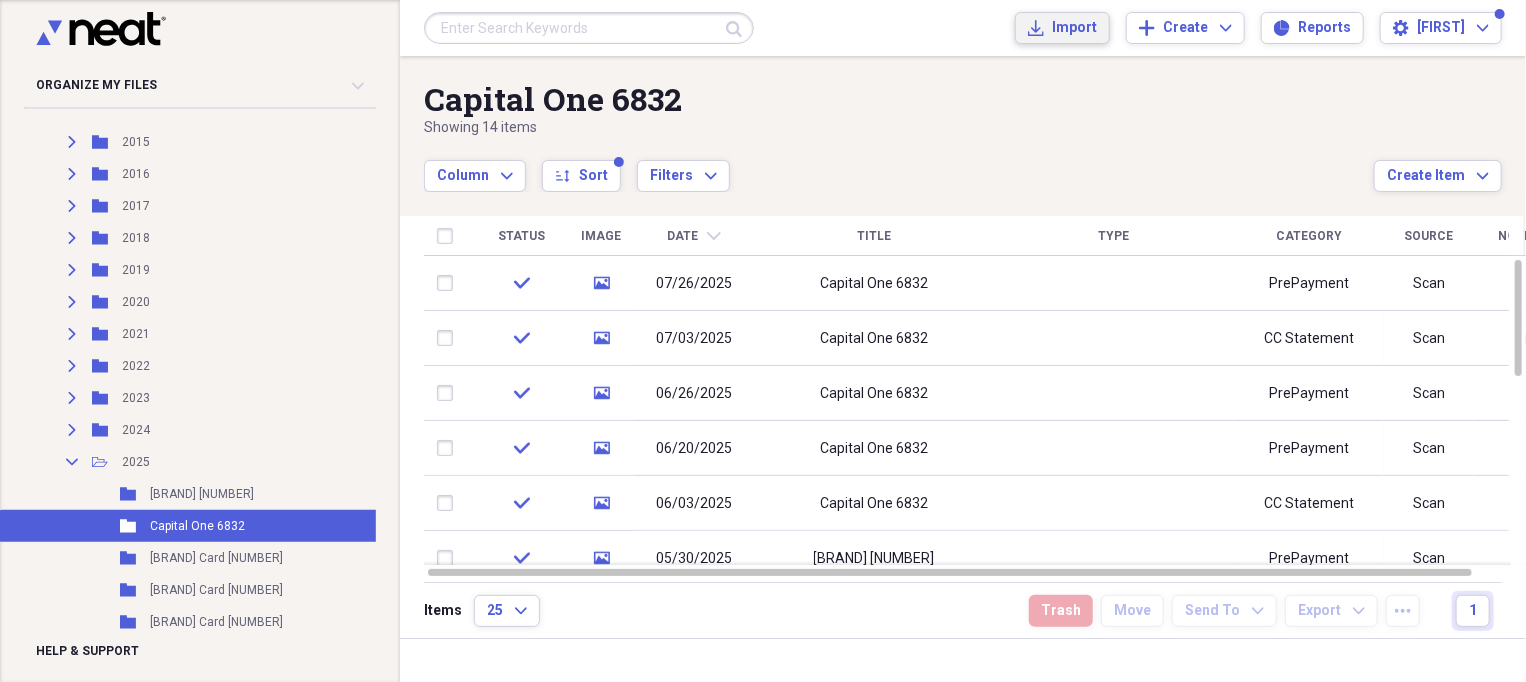 scroll, scrollTop: 0, scrollLeft: 0, axis: both 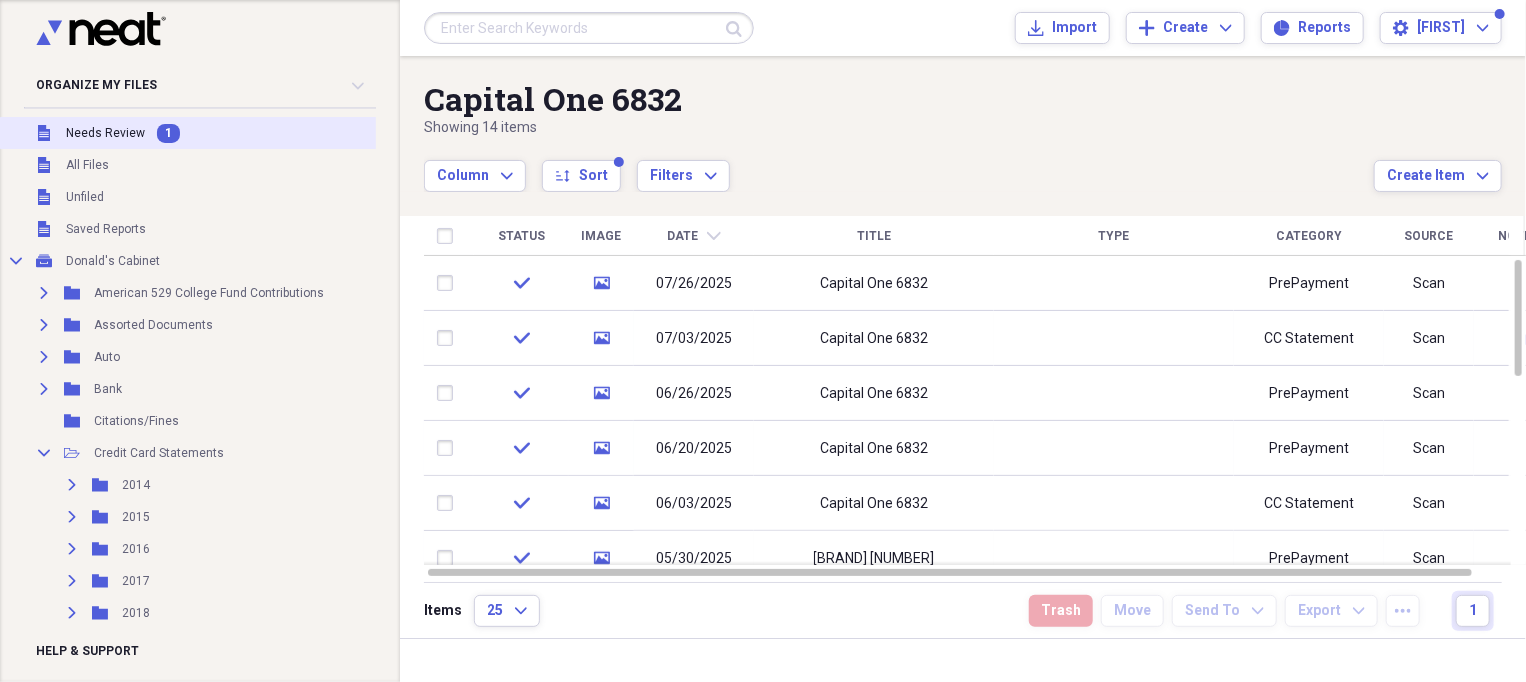 click on "Needs Review" at bounding box center (105, 133) 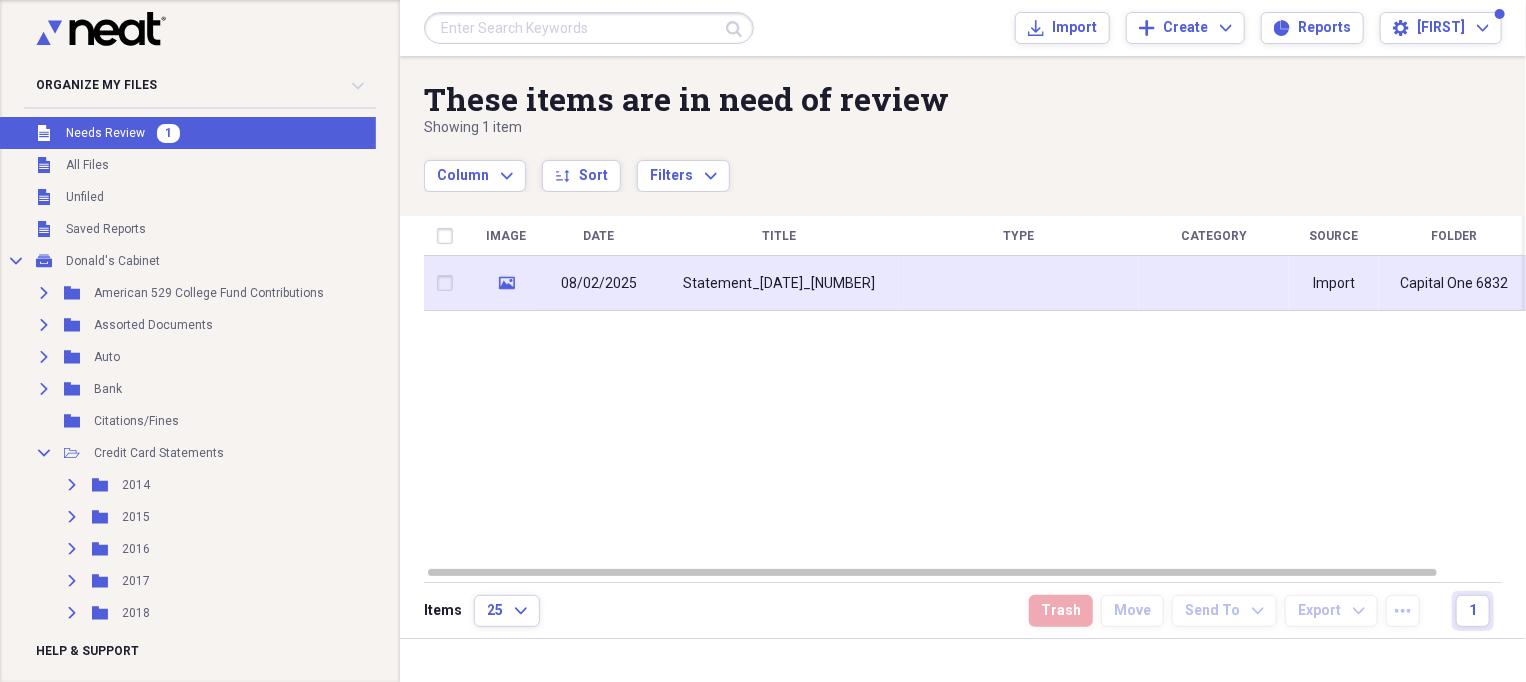click on "Statement_[DATE]_[NUMBER]" at bounding box center [779, 284] 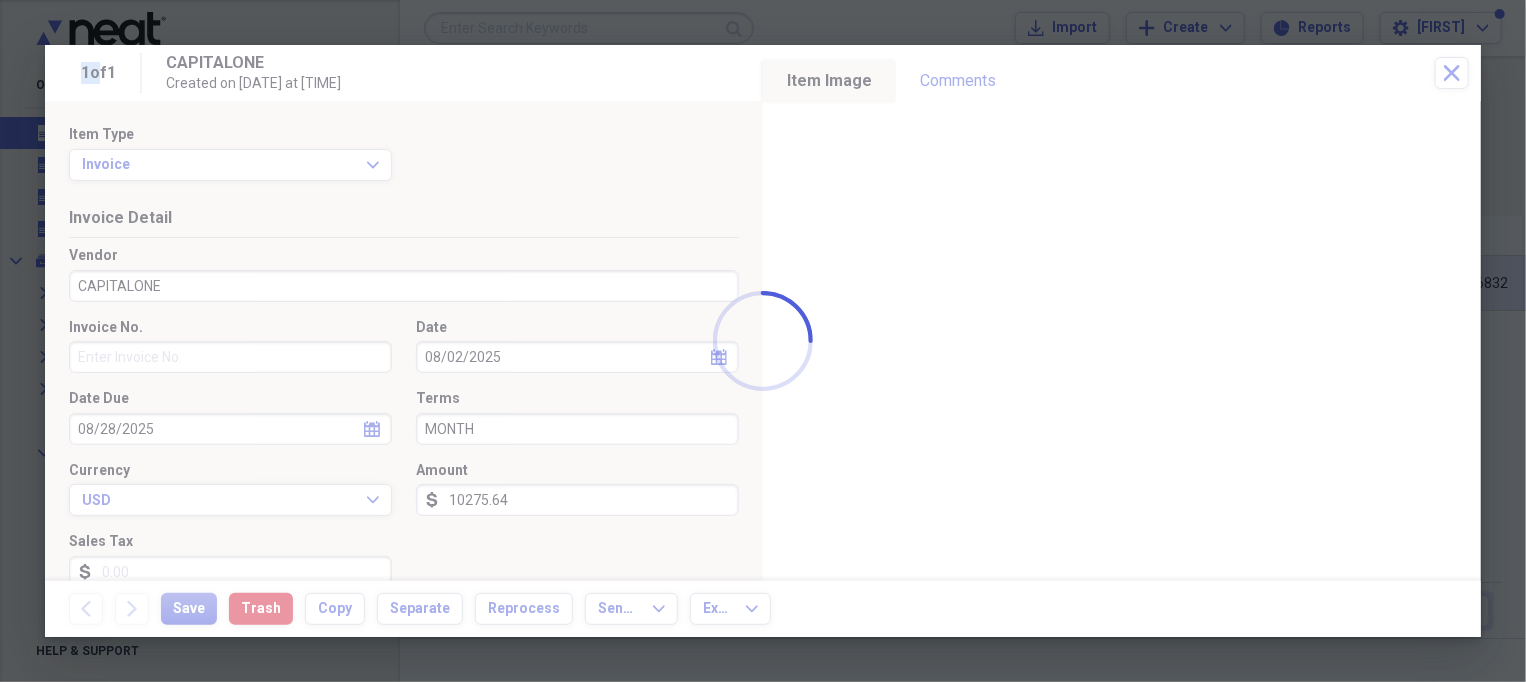 click at bounding box center [763, 341] 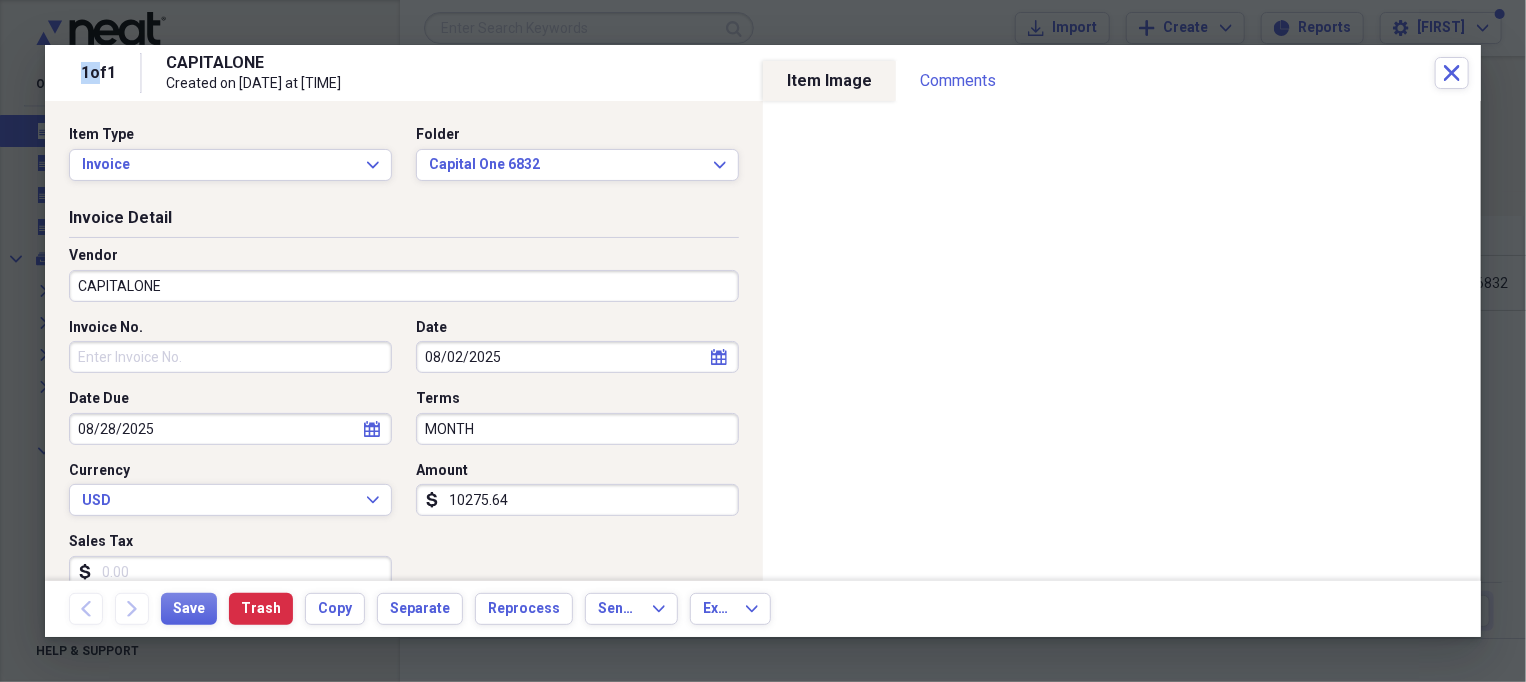 click on "CAPITALONE" at bounding box center (404, 286) 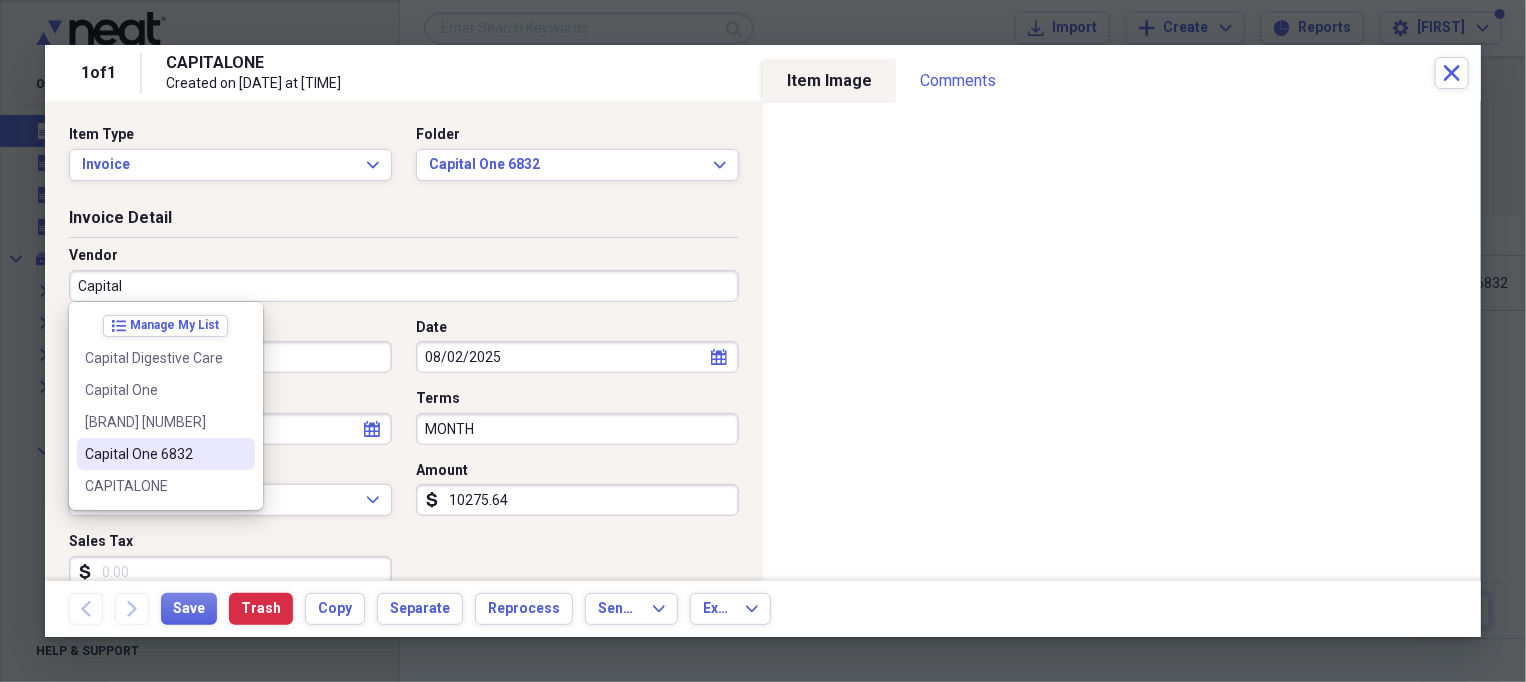 click on "Capital One 6832" at bounding box center (154, 454) 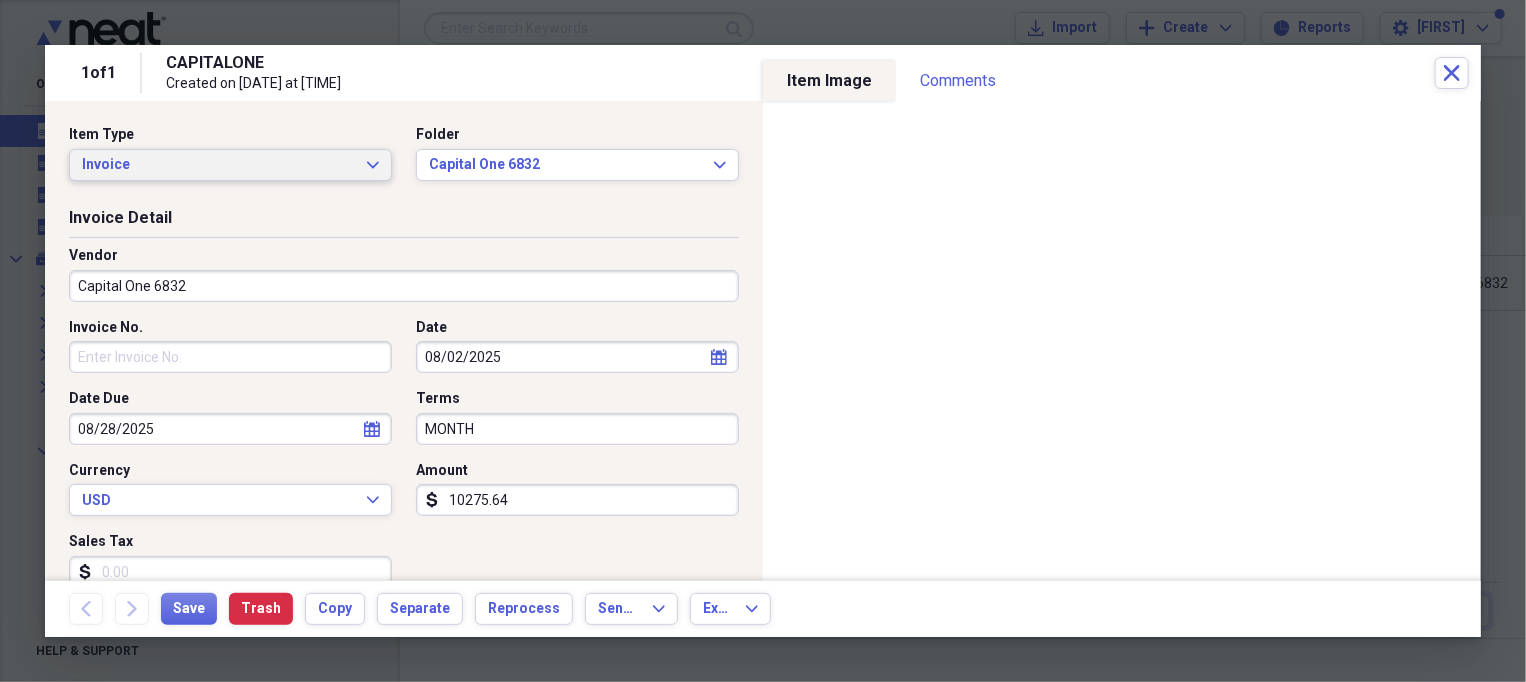 click on "Expand" 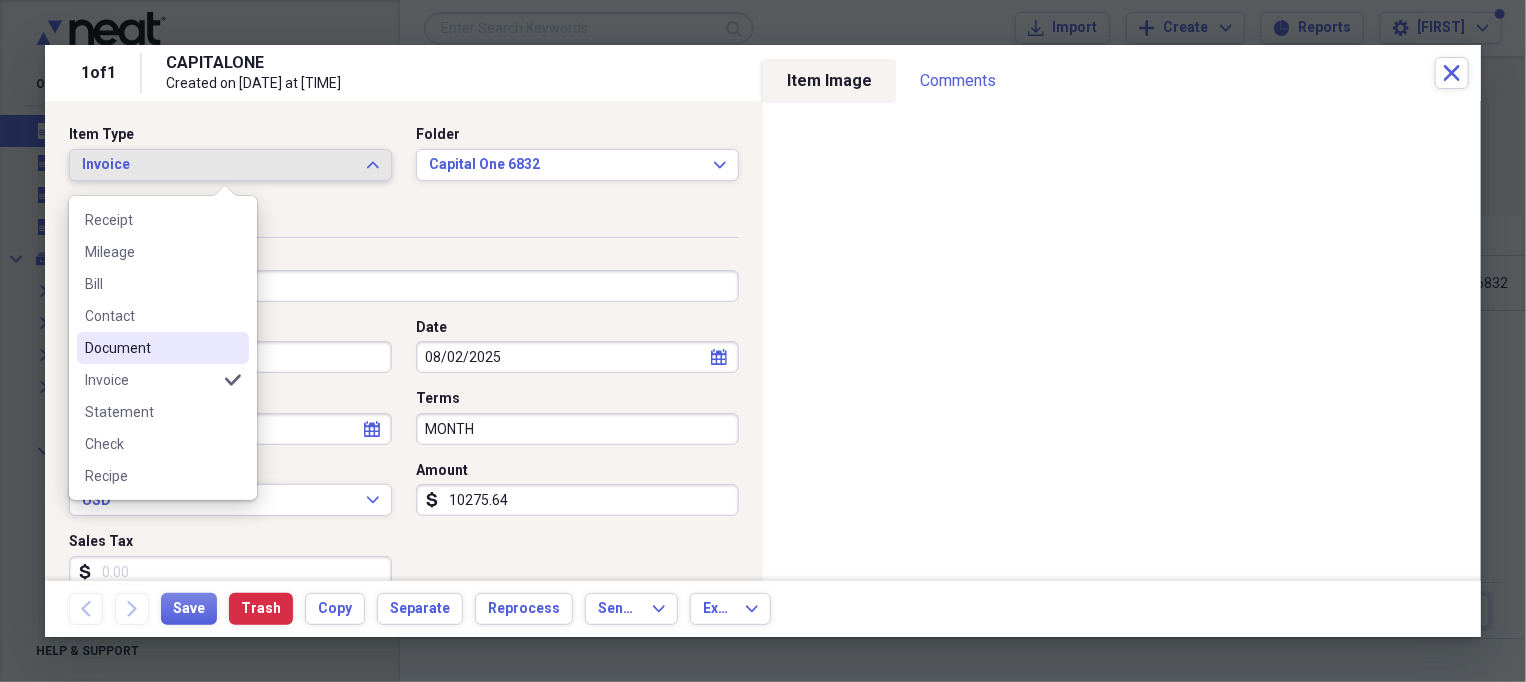 click on "Document" at bounding box center (151, 348) 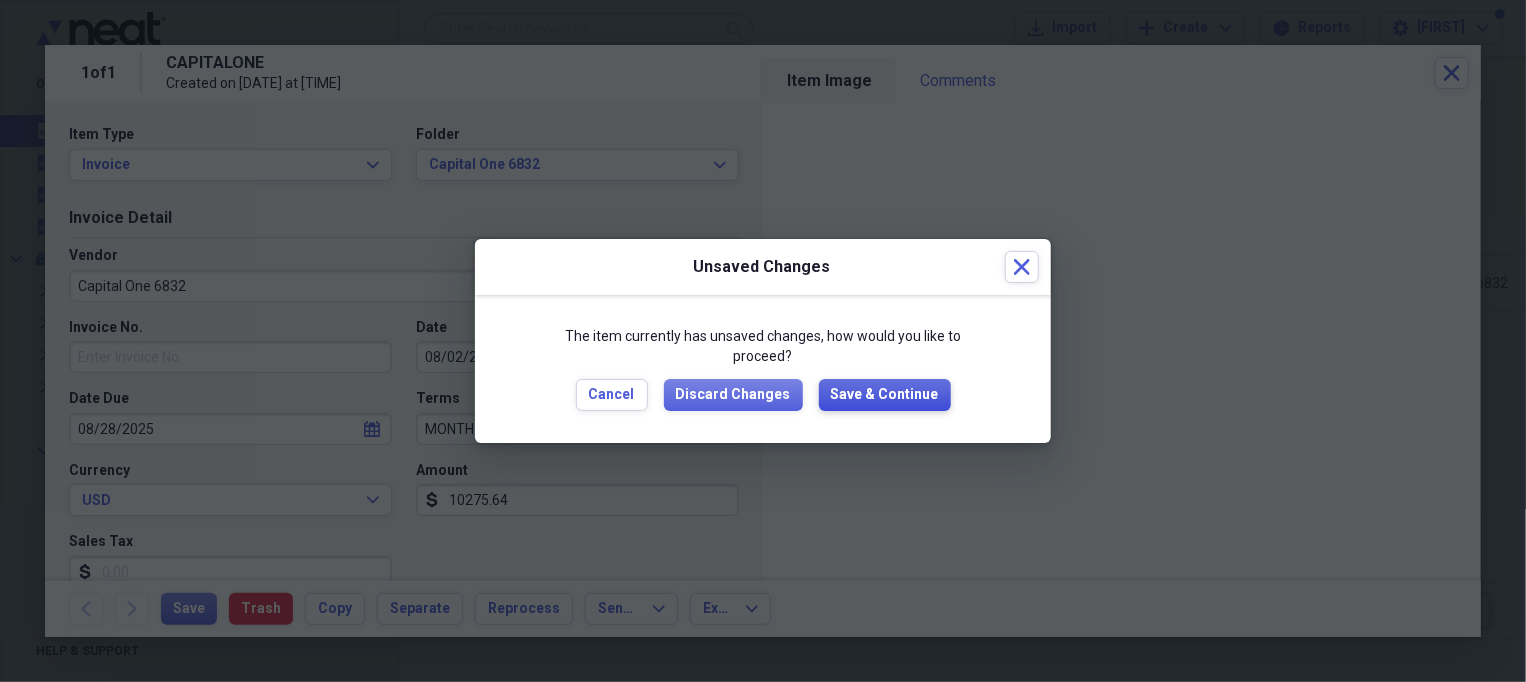 click on "Save & Continue" at bounding box center (885, 395) 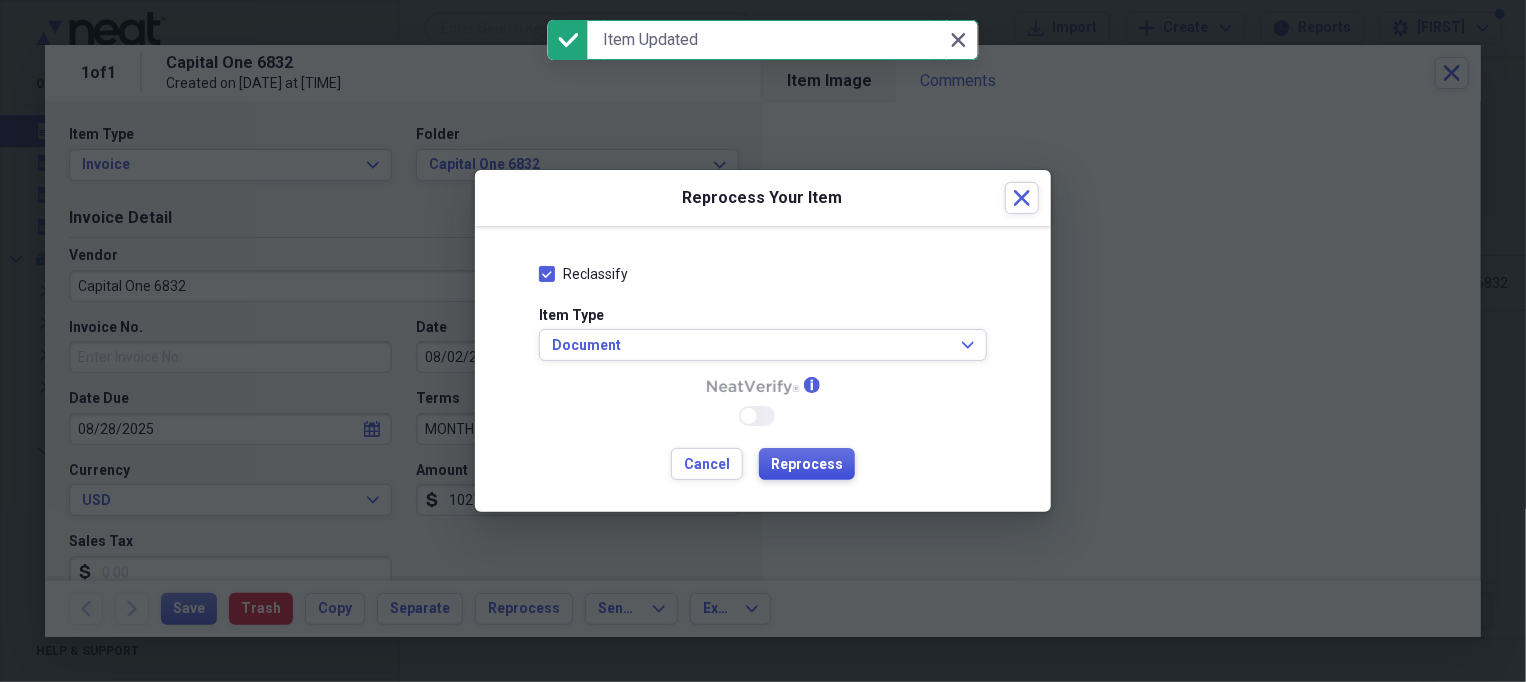 click on "Reprocess" at bounding box center (807, 464) 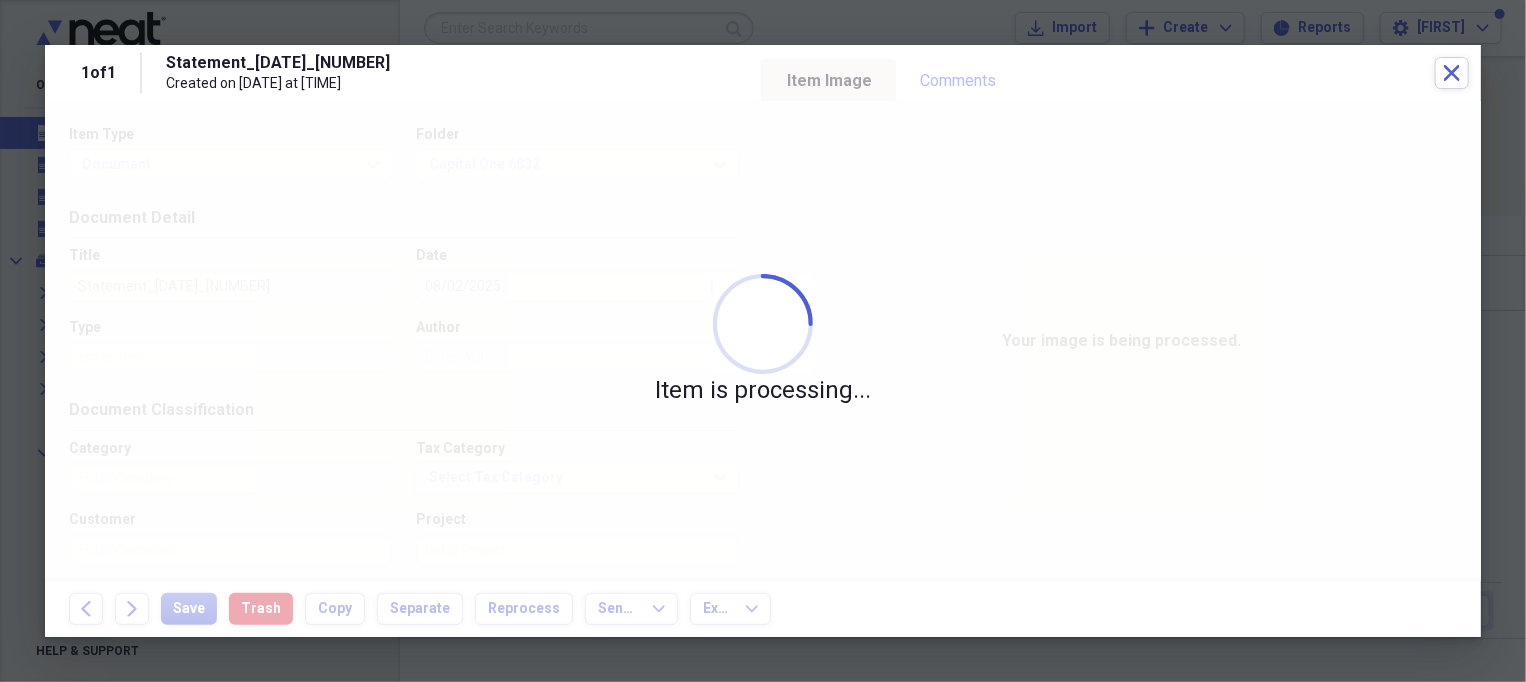 type on "Money" 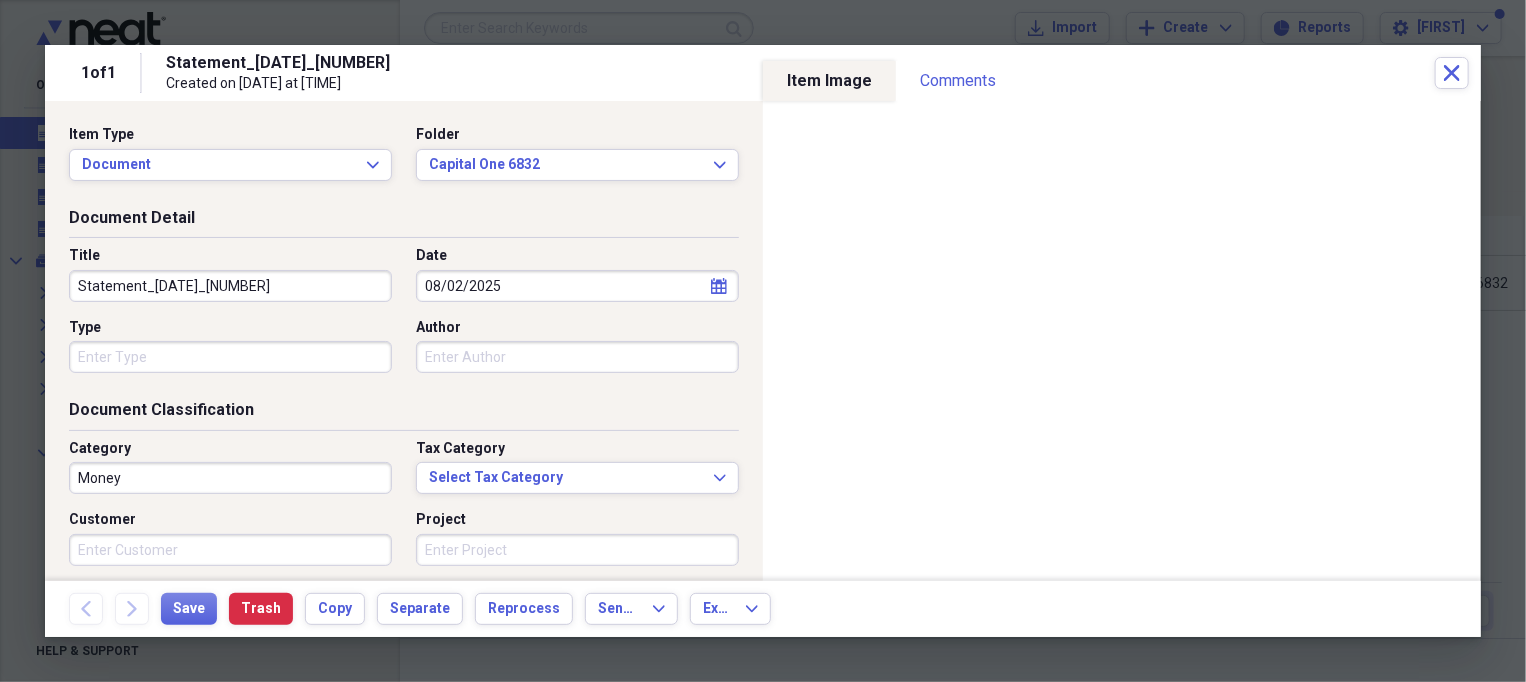 click on "Statement_[DATE]_[NUMBER]" at bounding box center [230, 286] 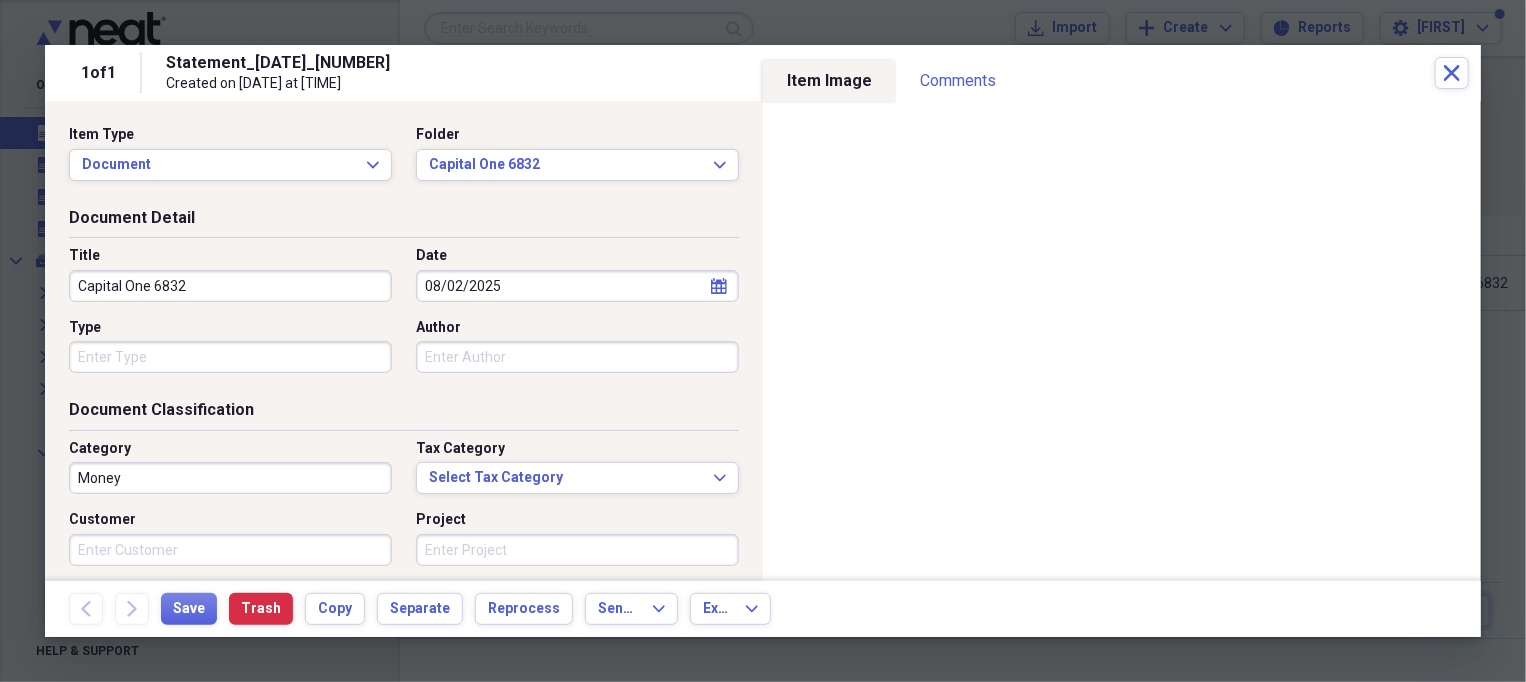 type on "Capital One 6832" 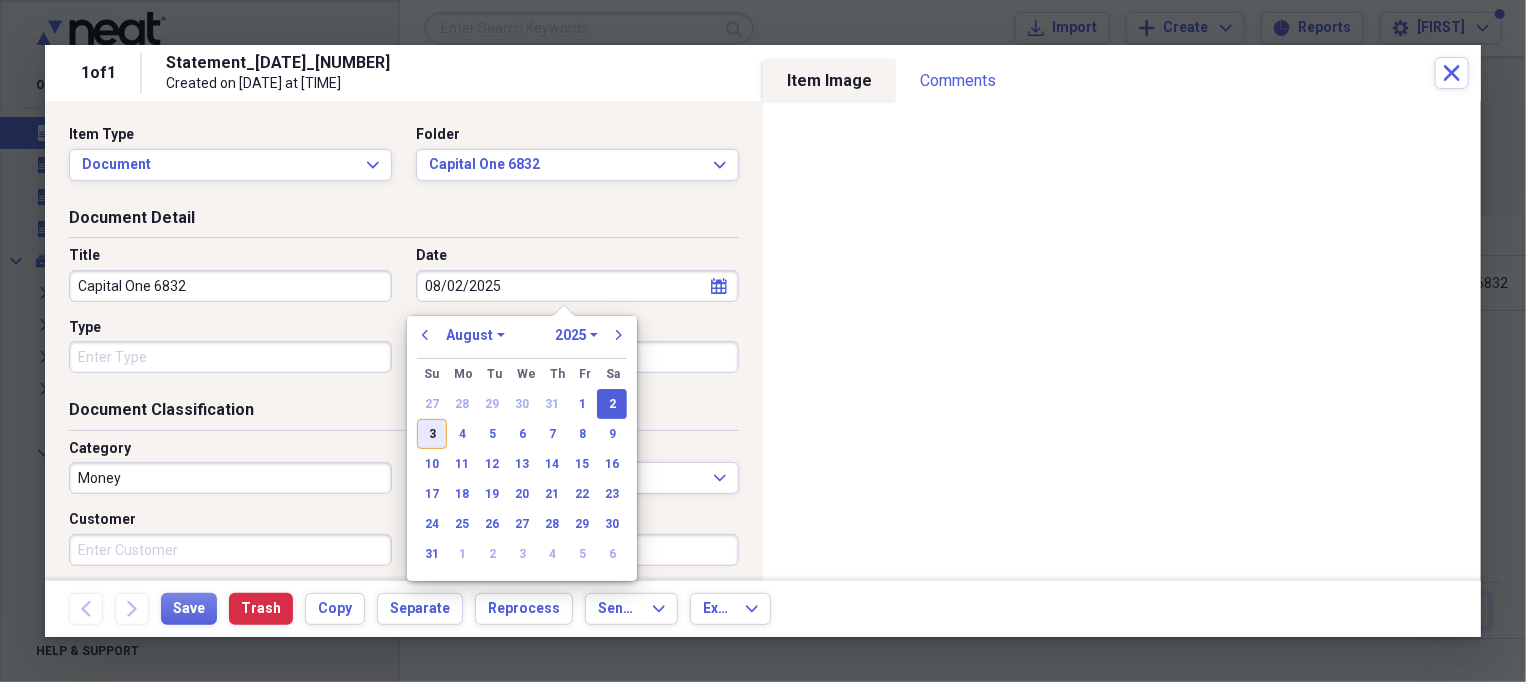 click on "3" at bounding box center (432, 434) 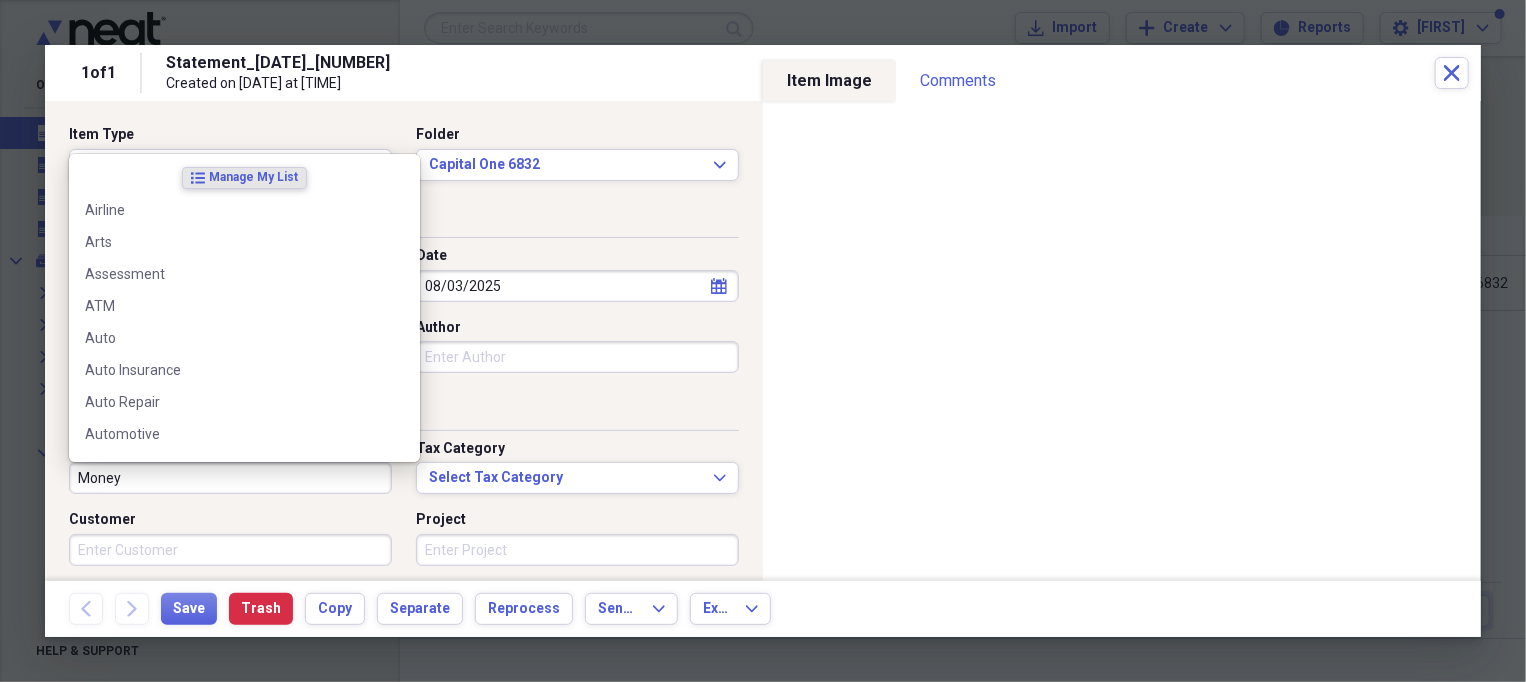 click on "Money" at bounding box center (230, 478) 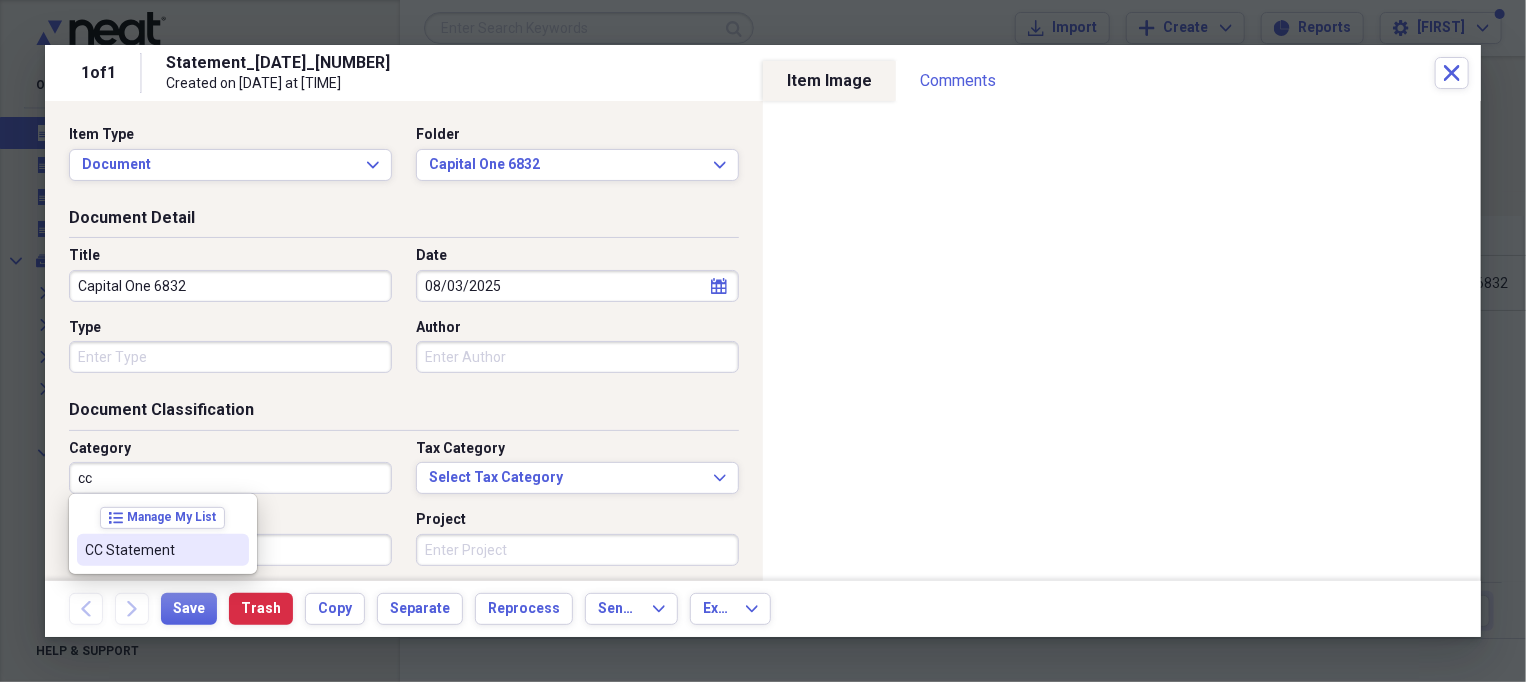 click on "CC Statement" at bounding box center (151, 550) 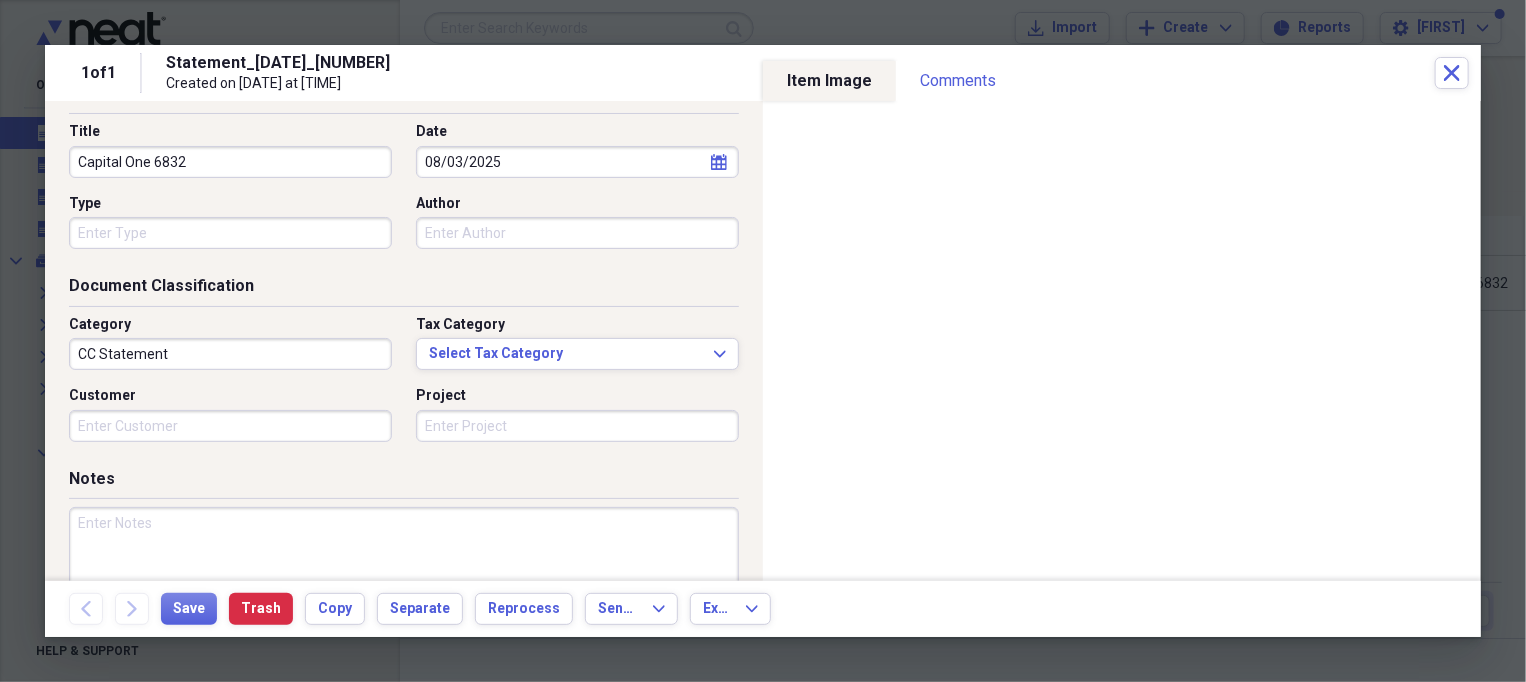 scroll, scrollTop: 250, scrollLeft: 0, axis: vertical 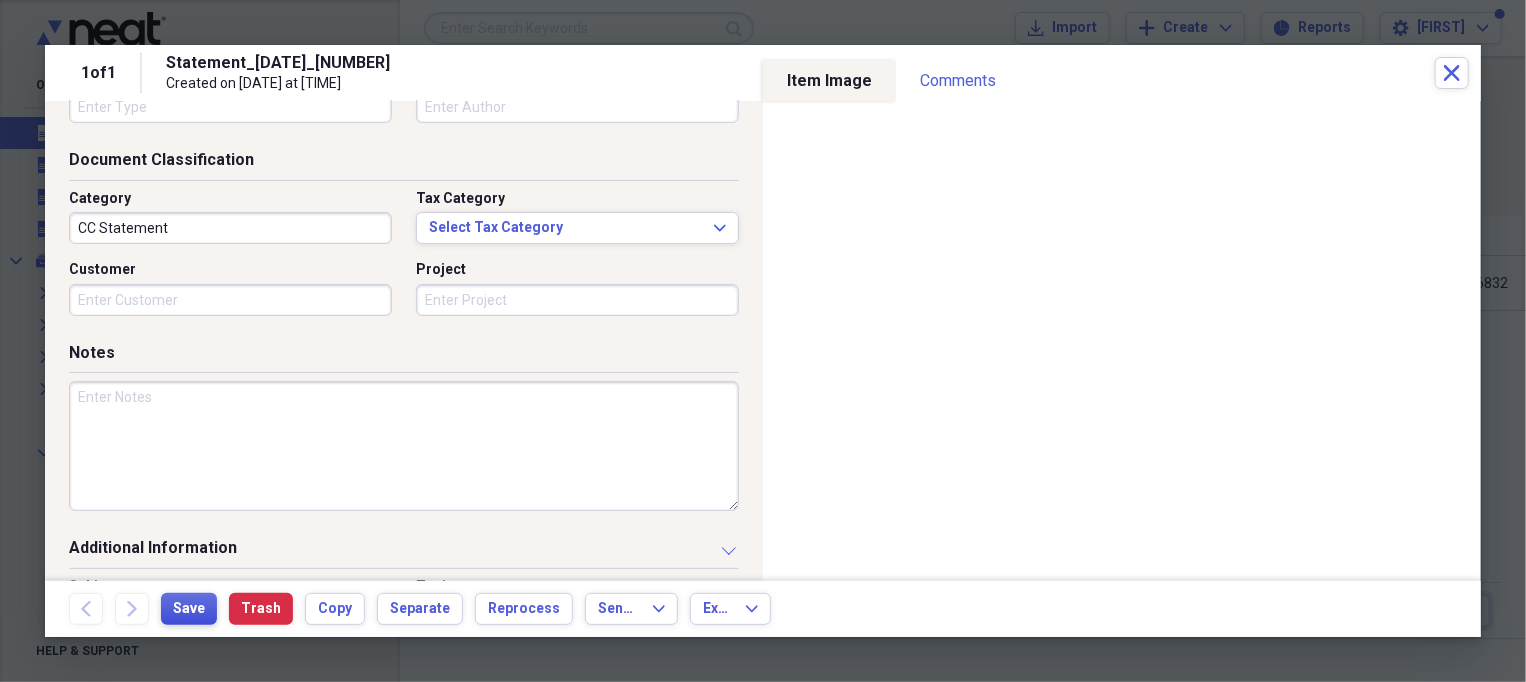 click on "Save" at bounding box center [189, 609] 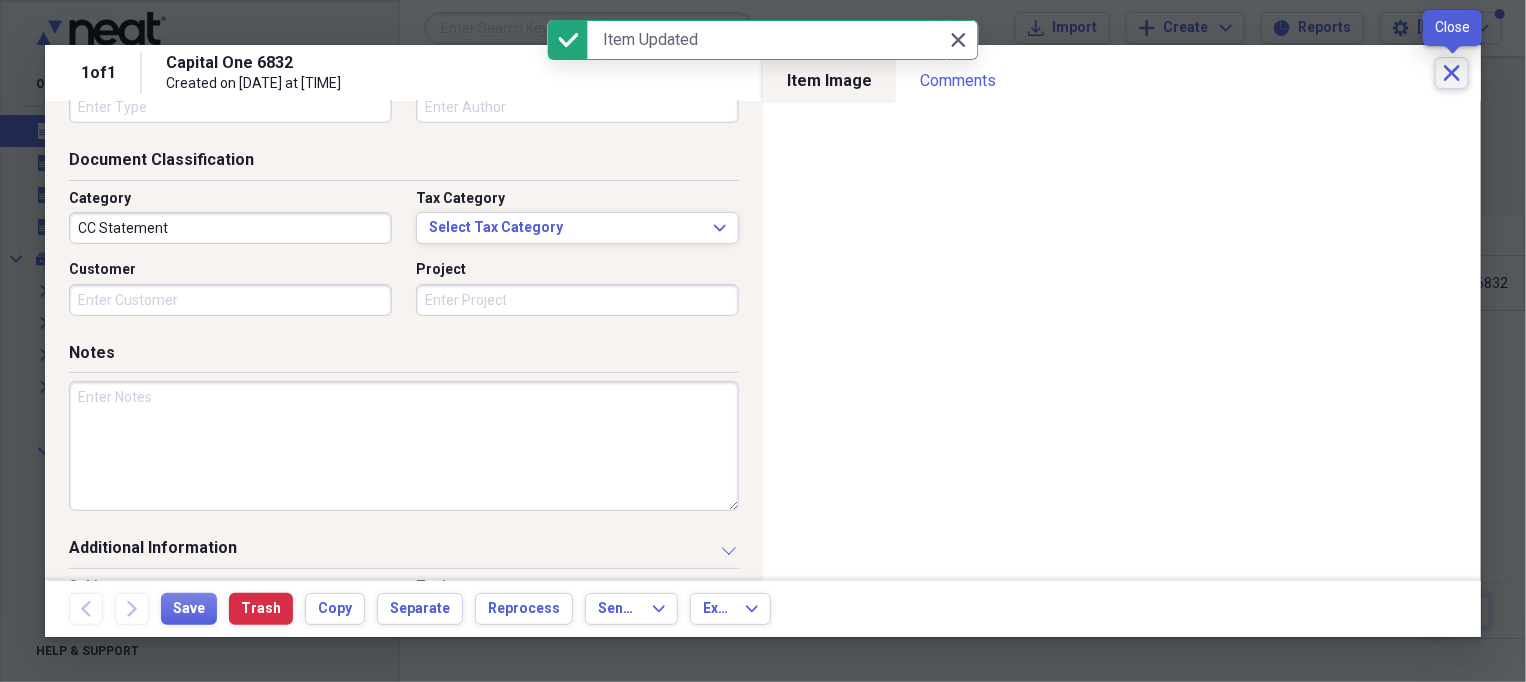 click on "Close" 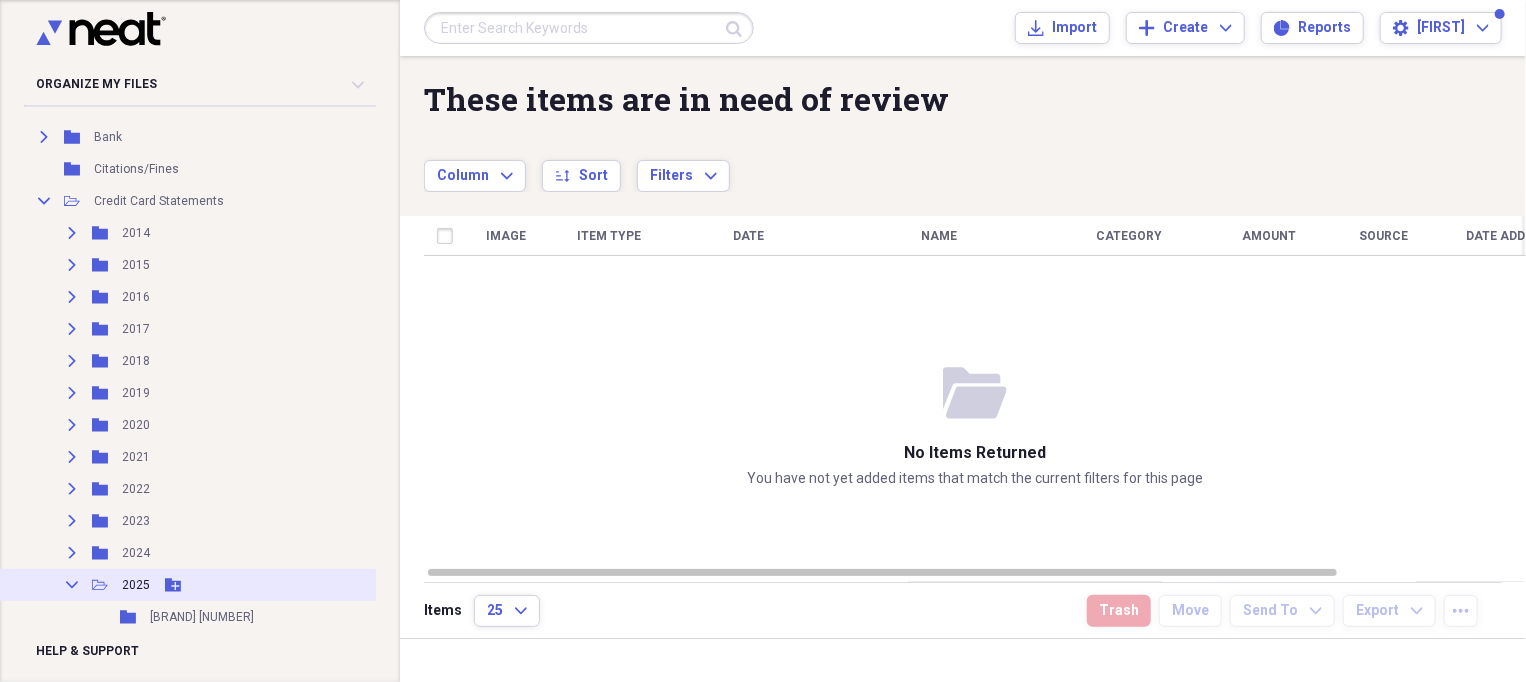 scroll, scrollTop: 375, scrollLeft: 0, axis: vertical 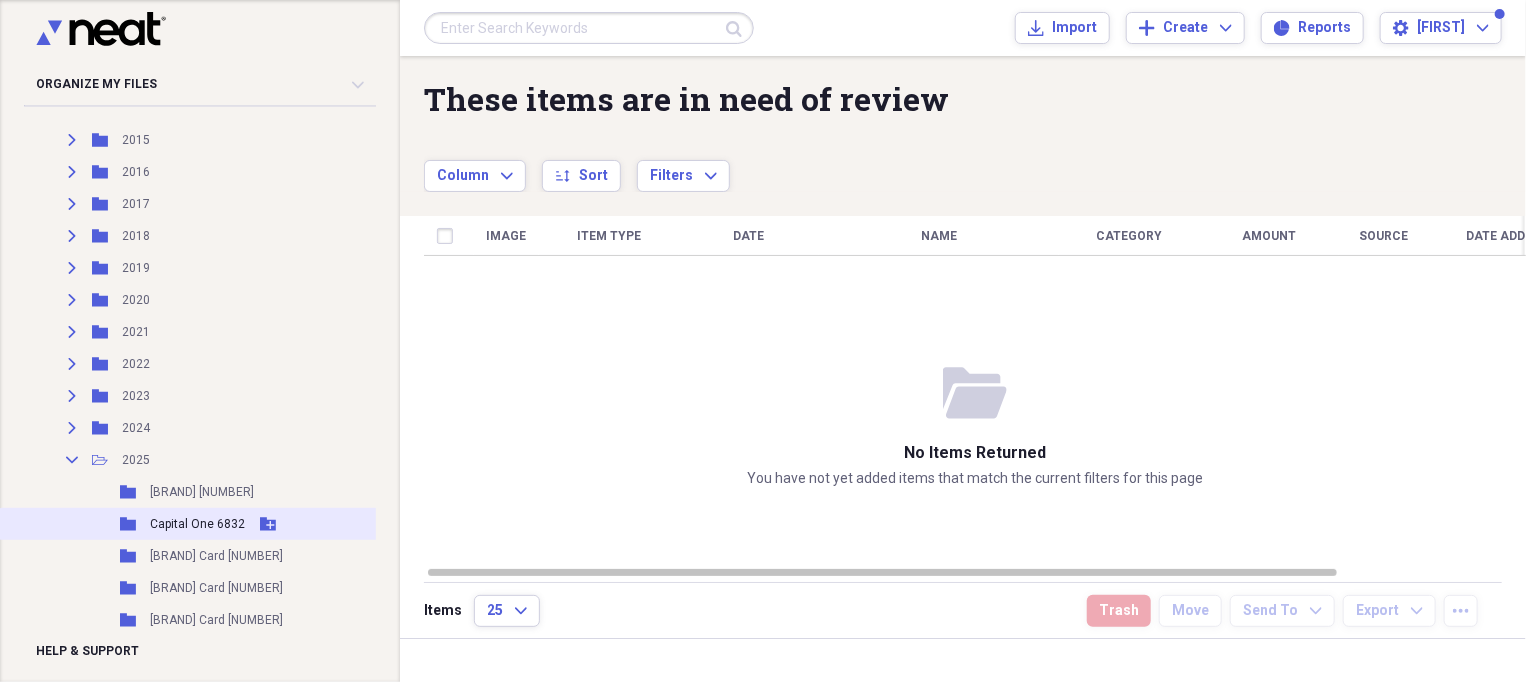 click 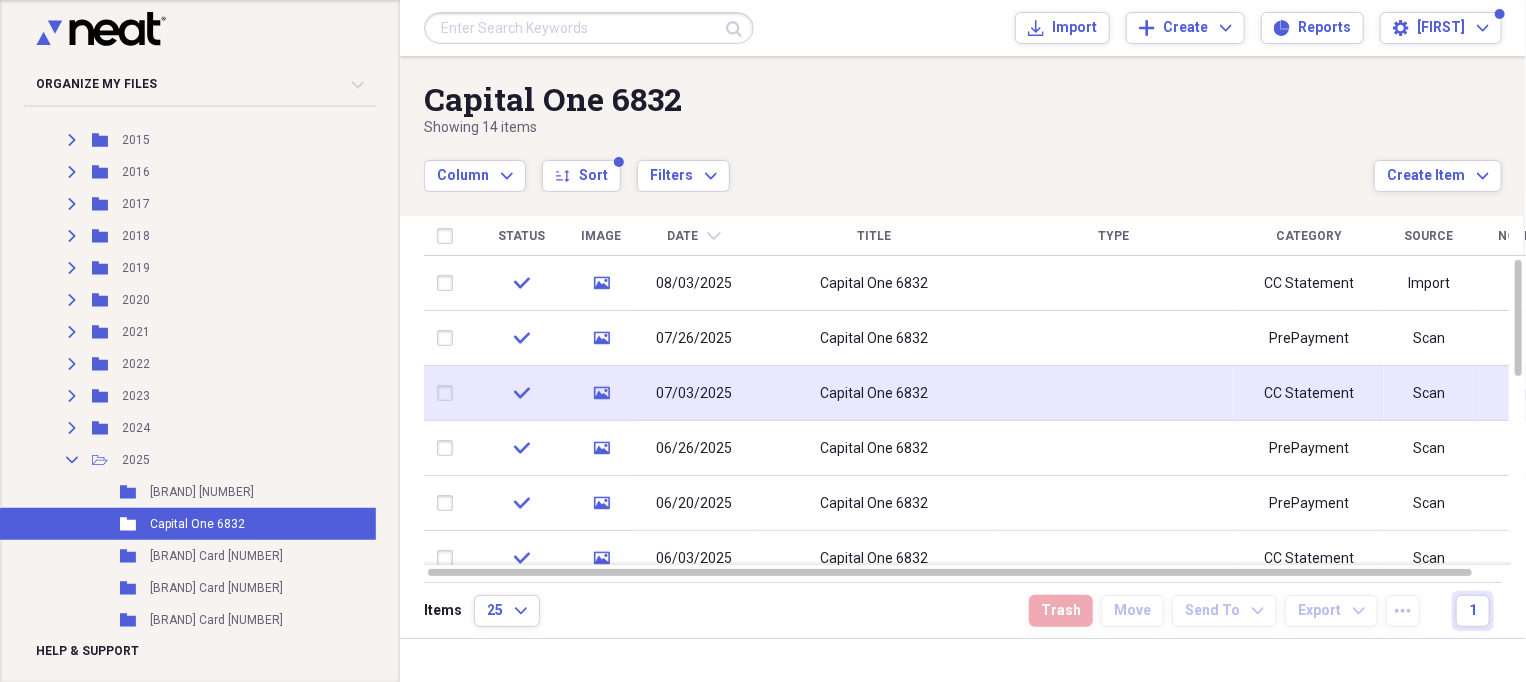 click on "Capital One 6832" at bounding box center [874, 394] 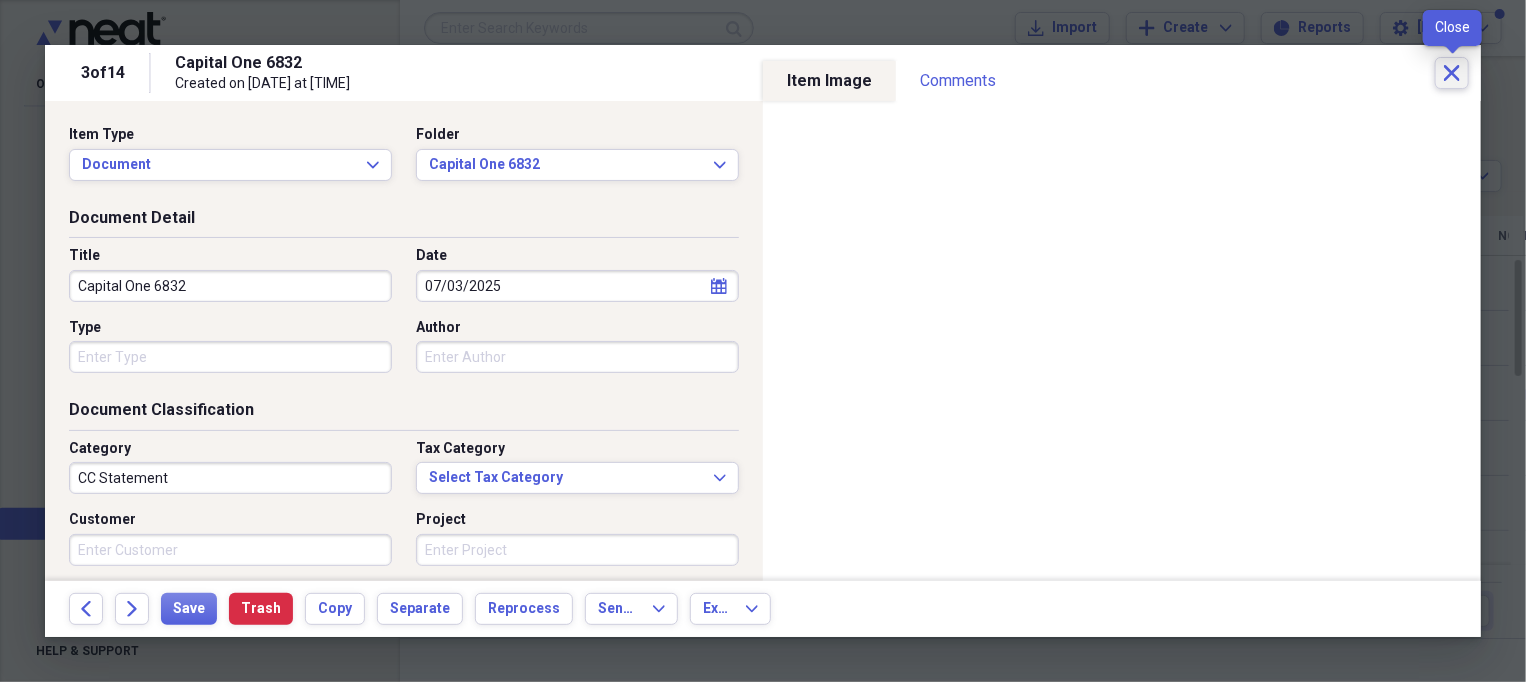 click on "Close" 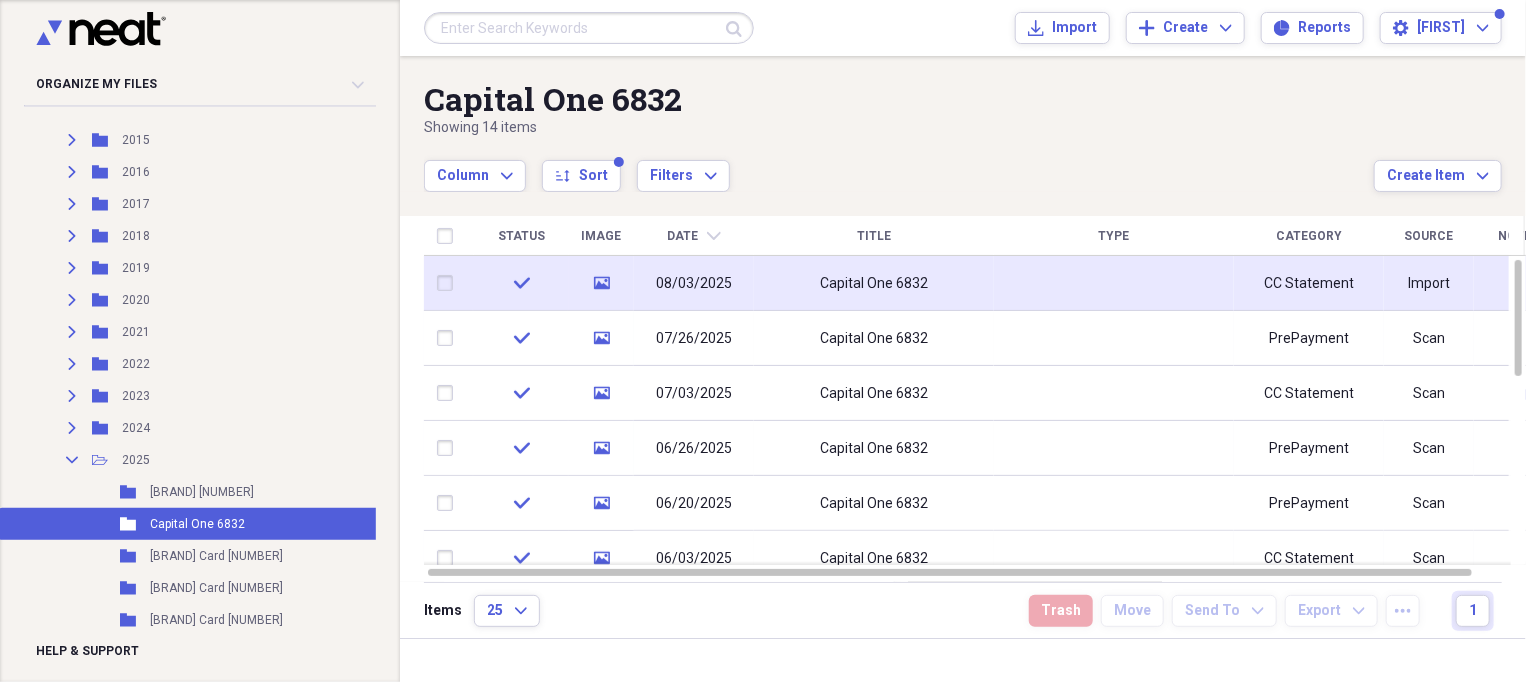 click on "Capital One 6832" at bounding box center [874, 284] 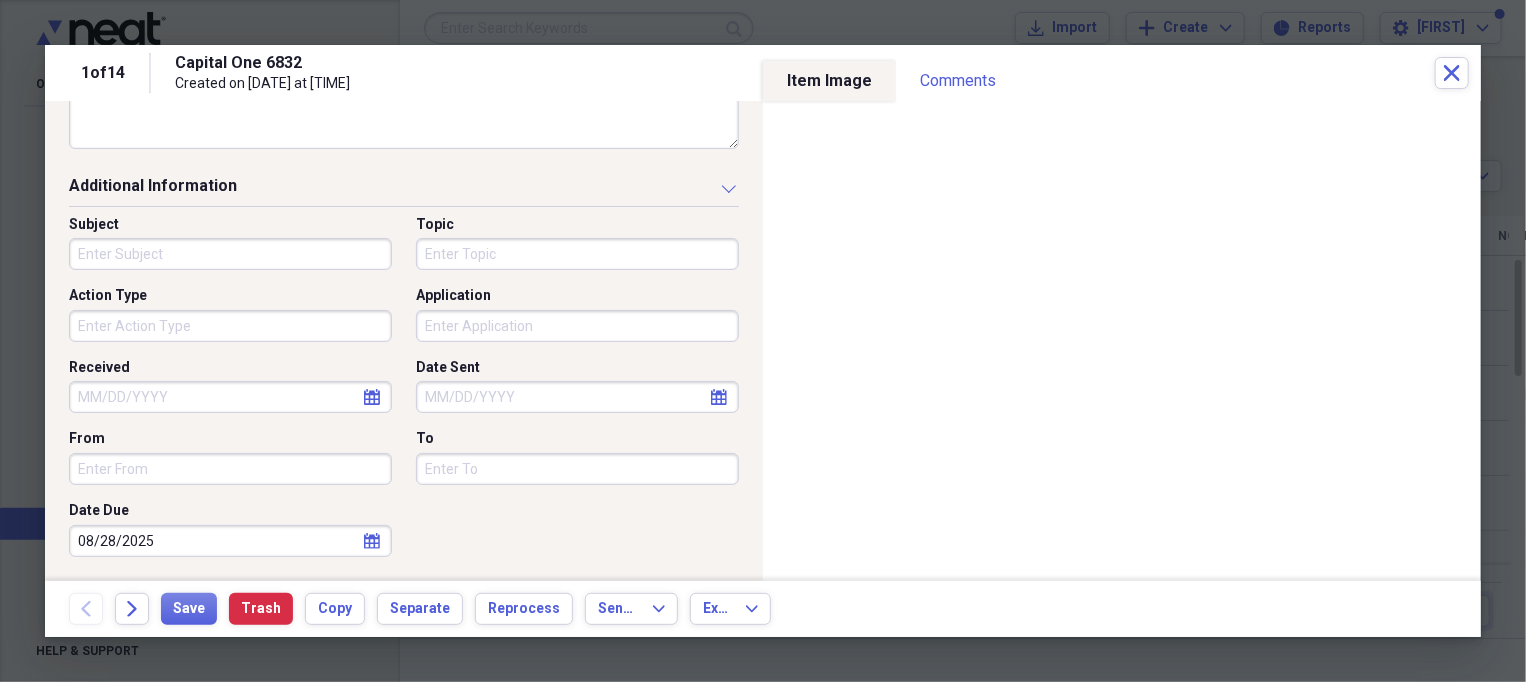 scroll, scrollTop: 237, scrollLeft: 0, axis: vertical 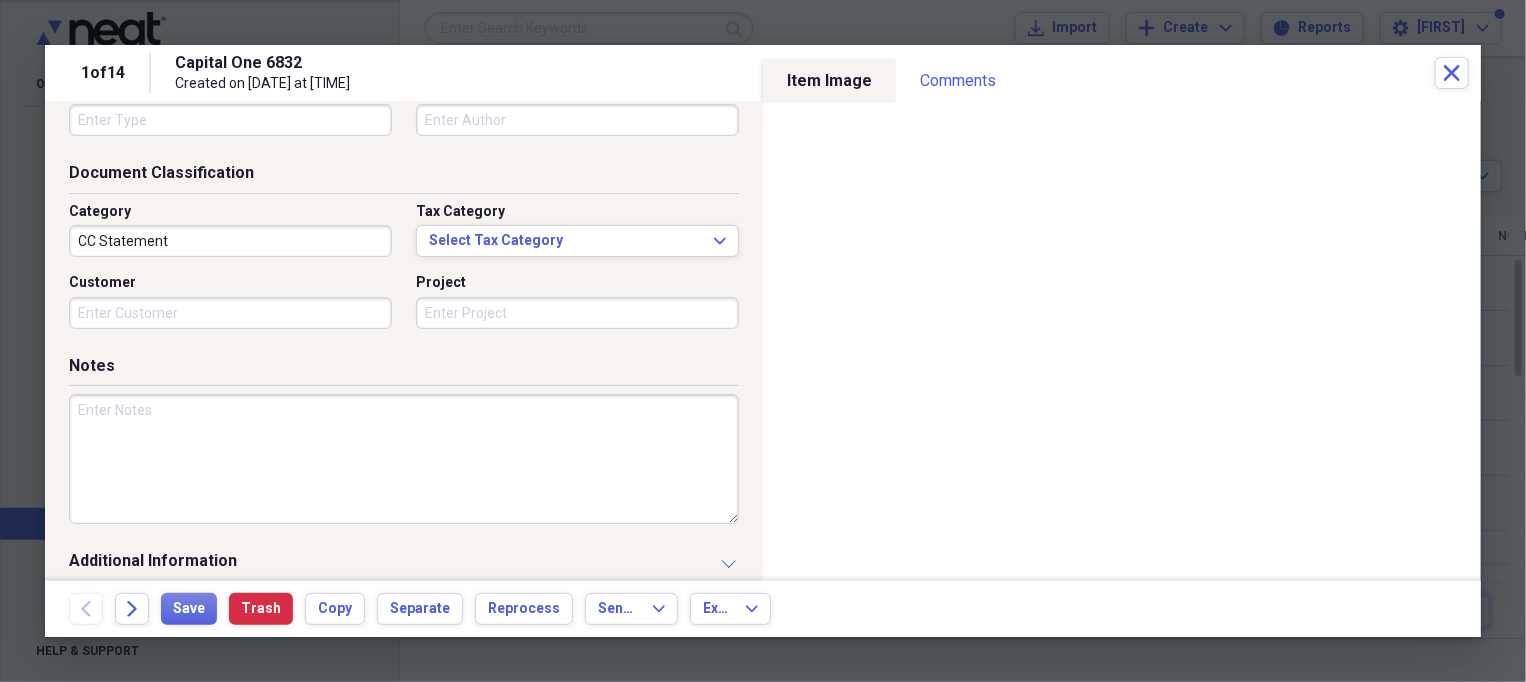 click at bounding box center [404, 459] 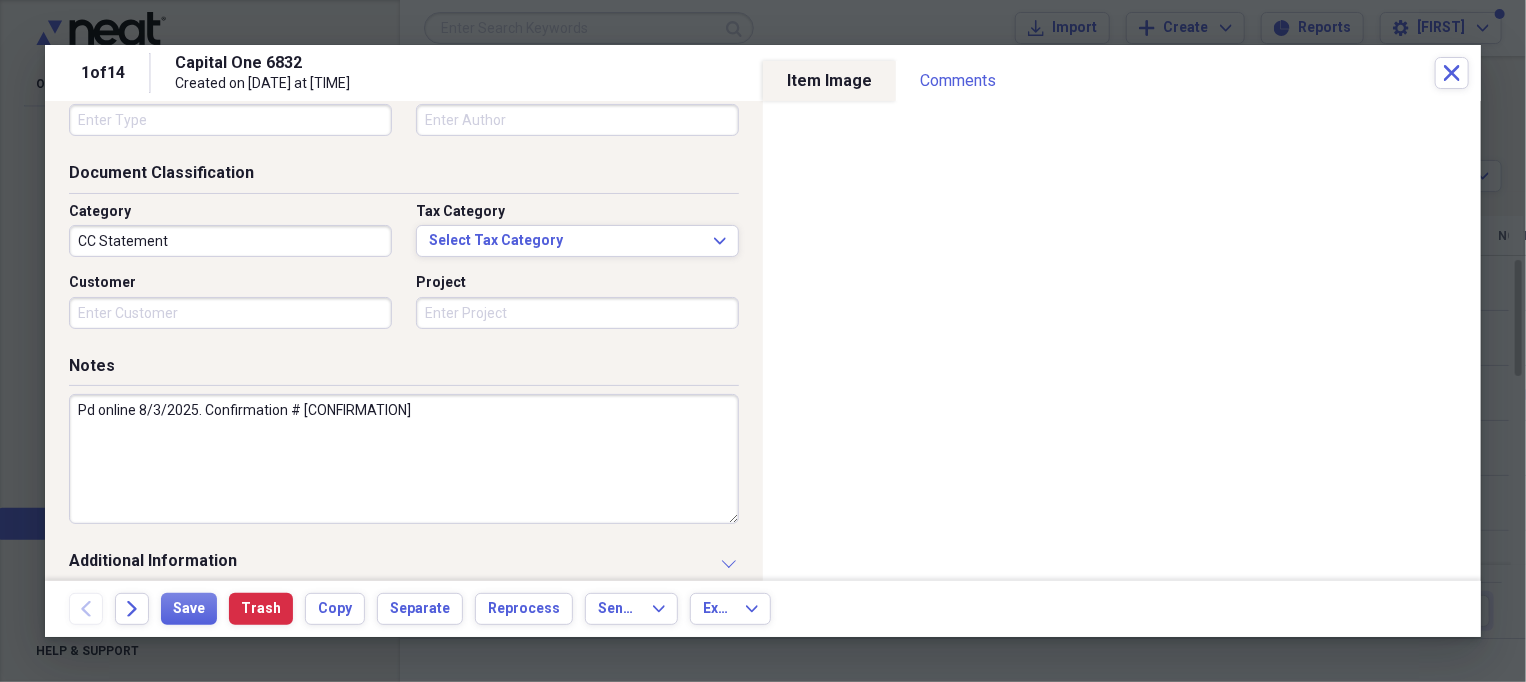 click on "Pd online 8/3/2025. Confirmation # [CONFIRMATION]" at bounding box center [404, 459] 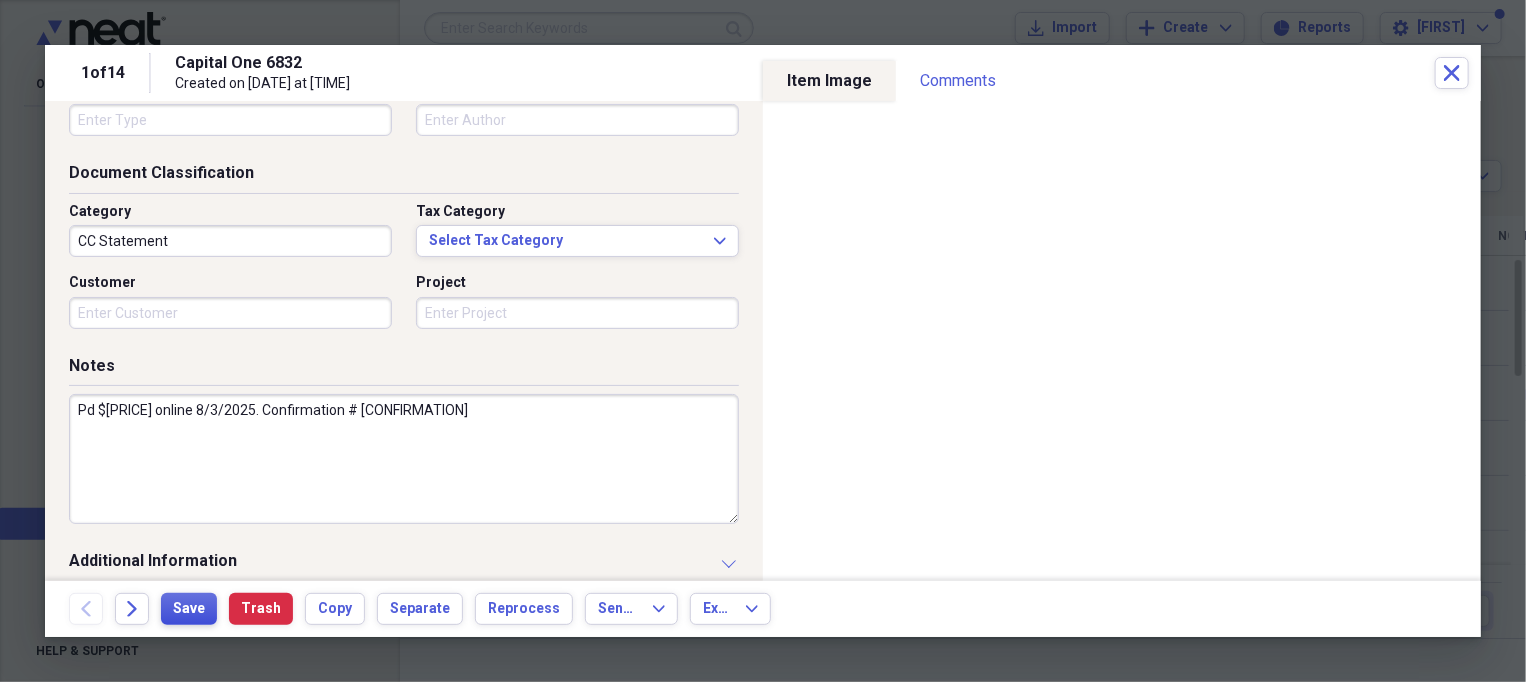 type on "Pd $[PRICE] online 8/3/2025. Confirmation # [CONFIRMATION]" 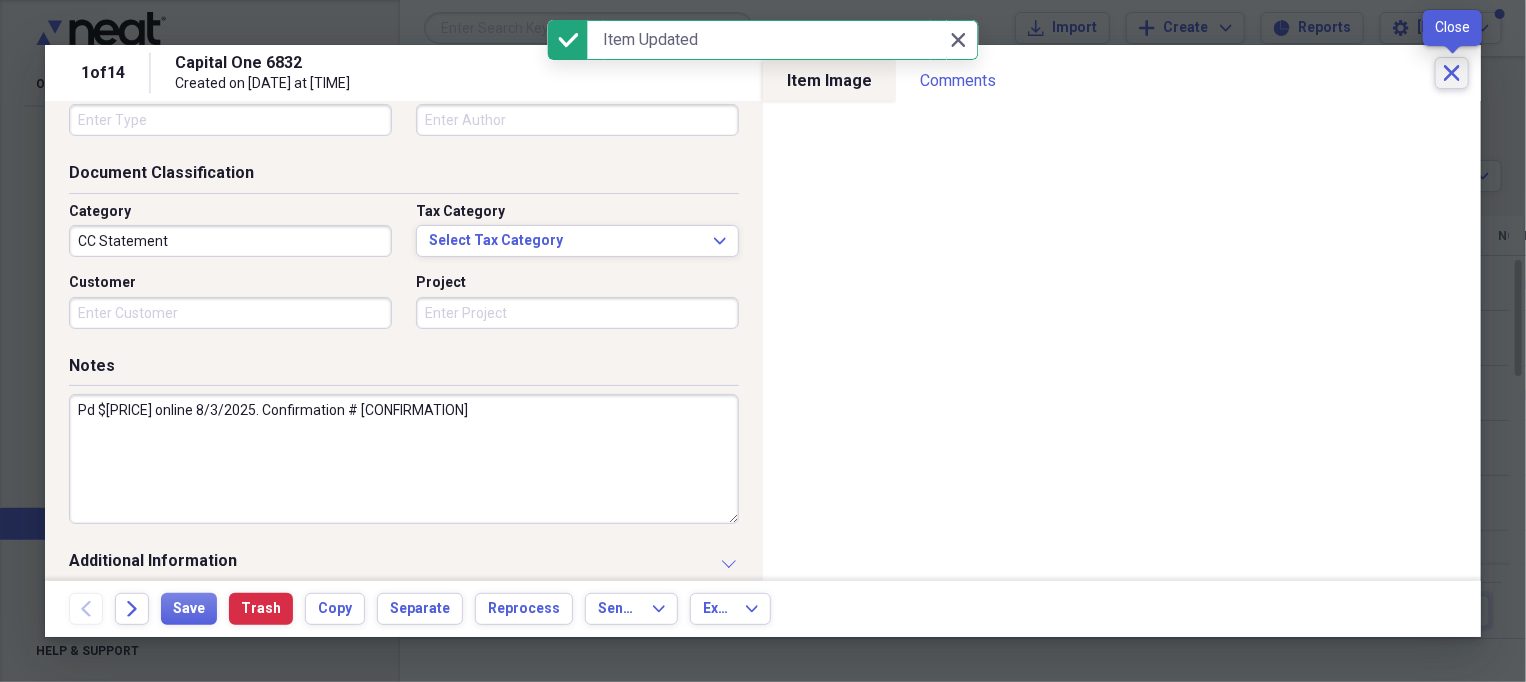 click on "Close" 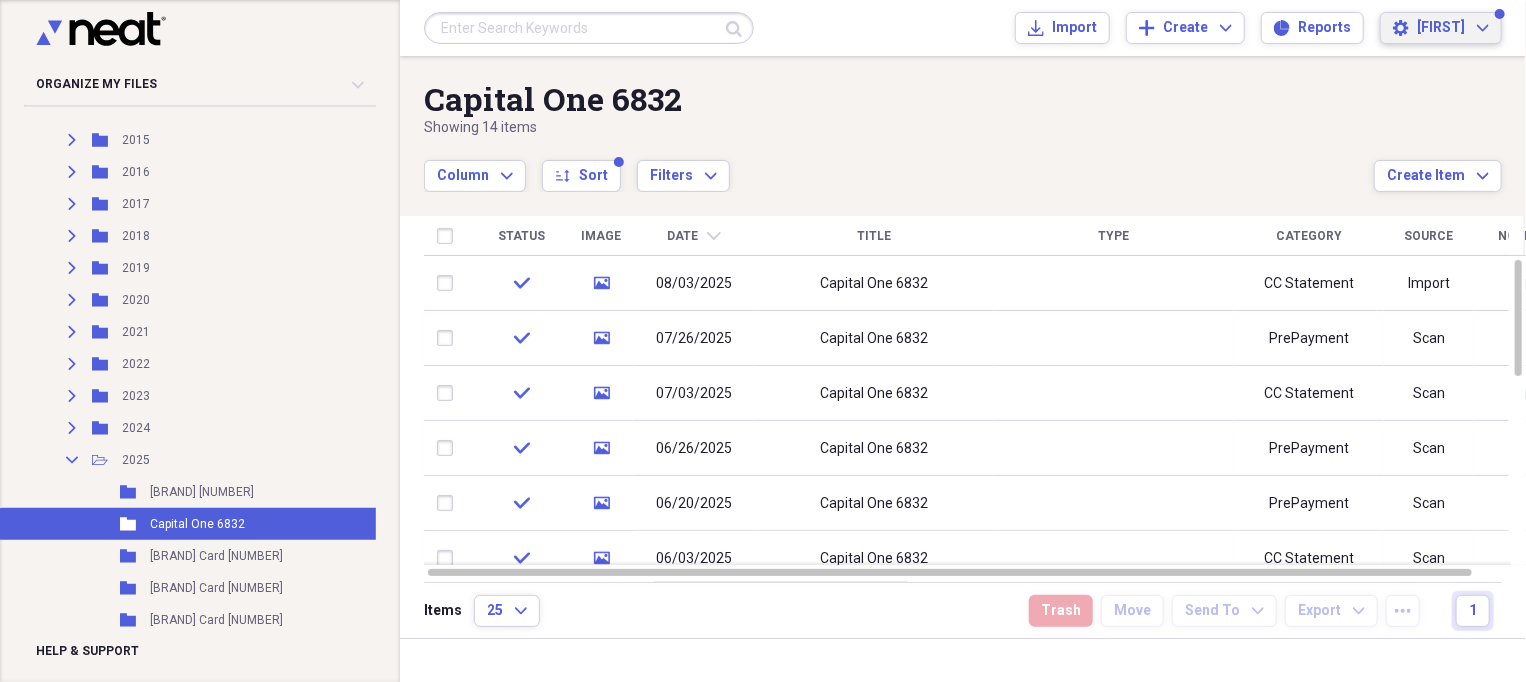 click on "[FIRST] Expand" at bounding box center [1453, 28] 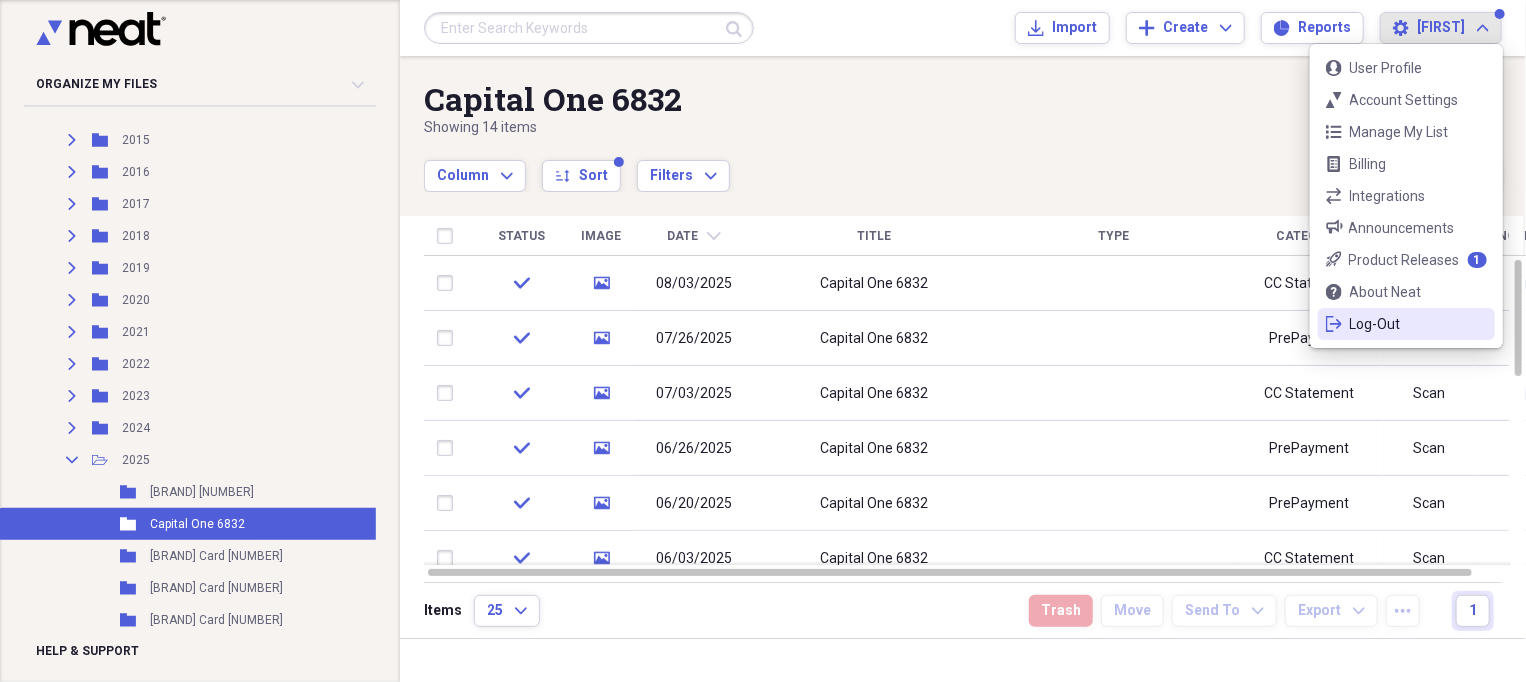 click on "Log-Out" at bounding box center (1406, 324) 